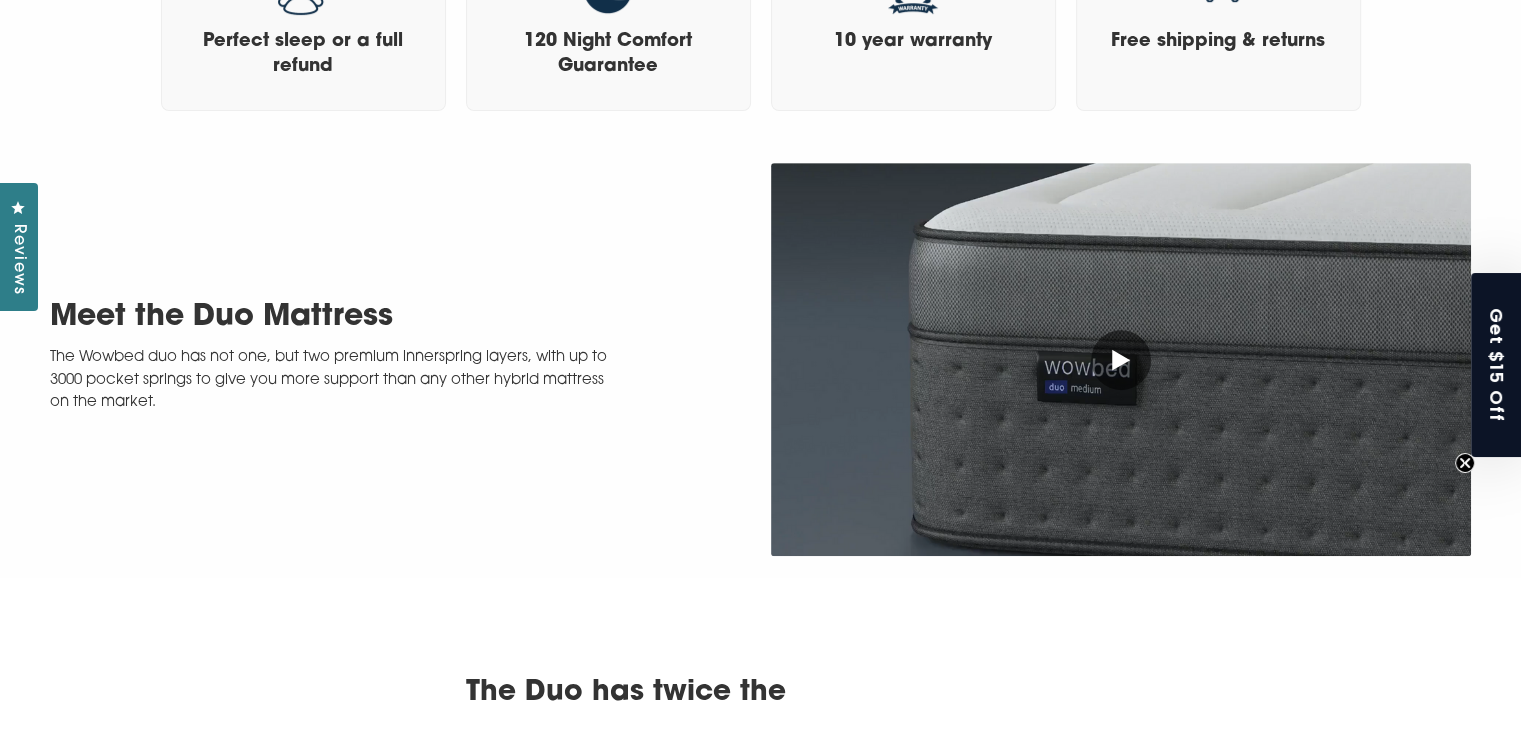 scroll, scrollTop: 800, scrollLeft: 0, axis: vertical 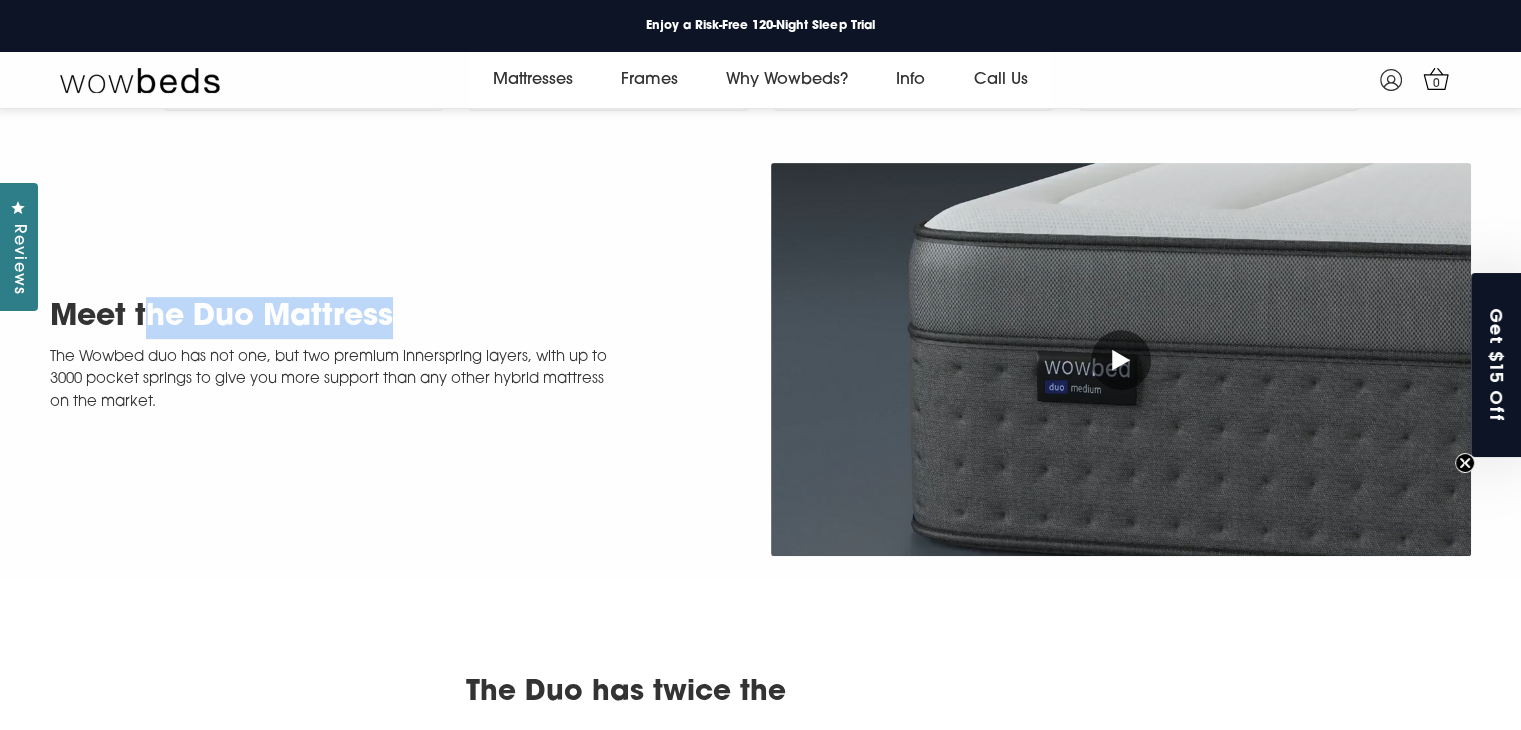 drag, startPoint x: 220, startPoint y: 321, endPoint x: 455, endPoint y: 317, distance: 235.03404 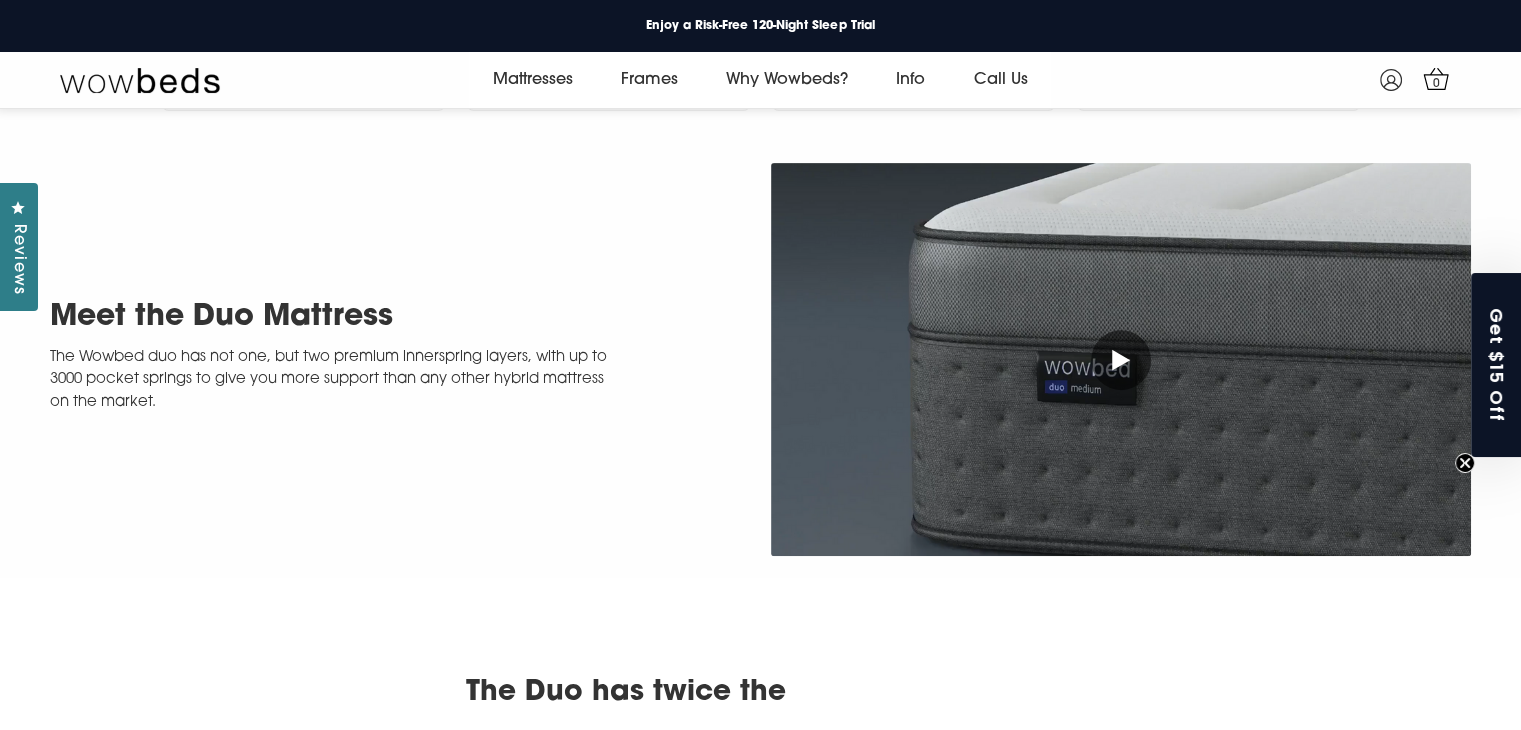 click on "Meet the Duo Mattress
The Wowbed duo has not one, but two premium innerspring layers, with up to 3000 pocket springs to give you more support than any other hybrid mattress on the market." at bounding box center (760, 359) 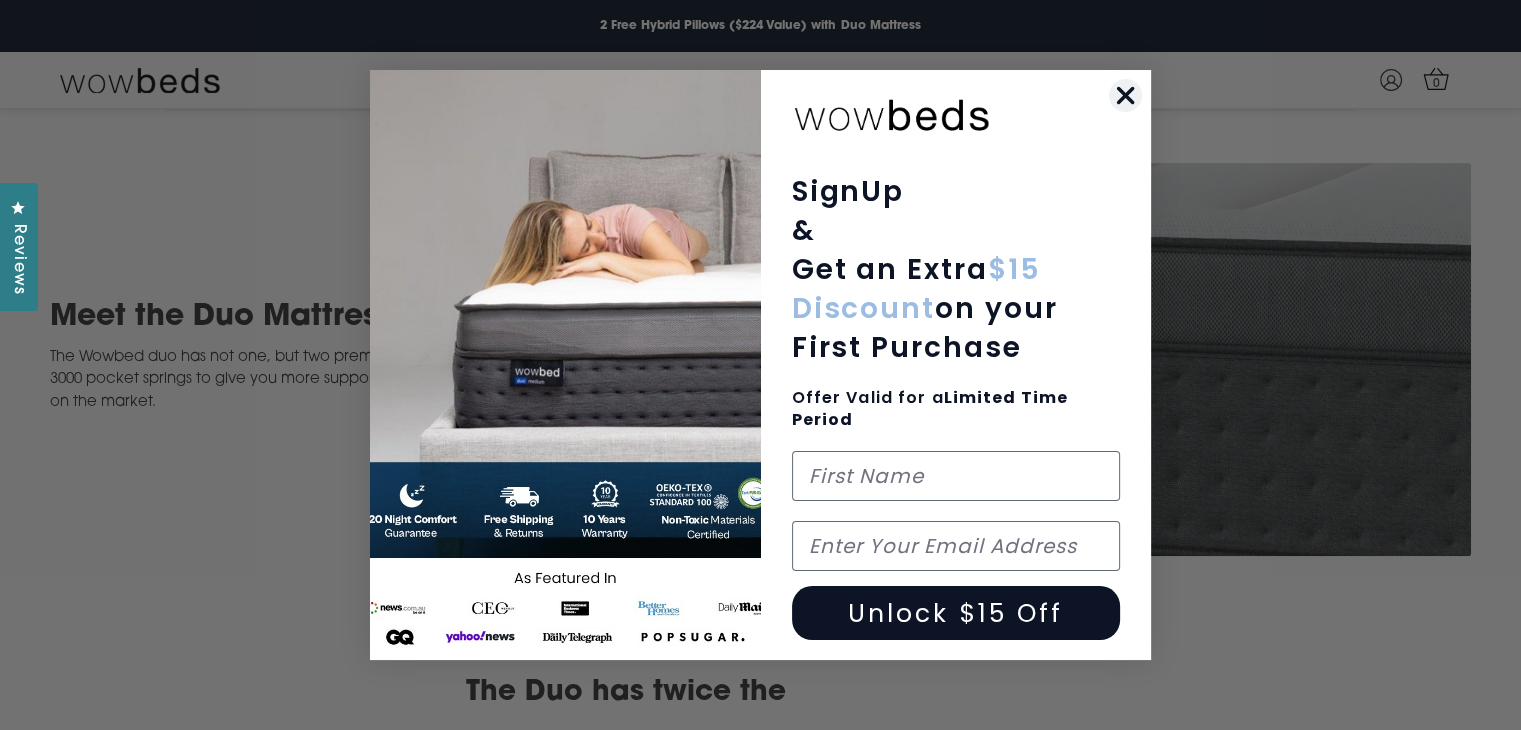 click 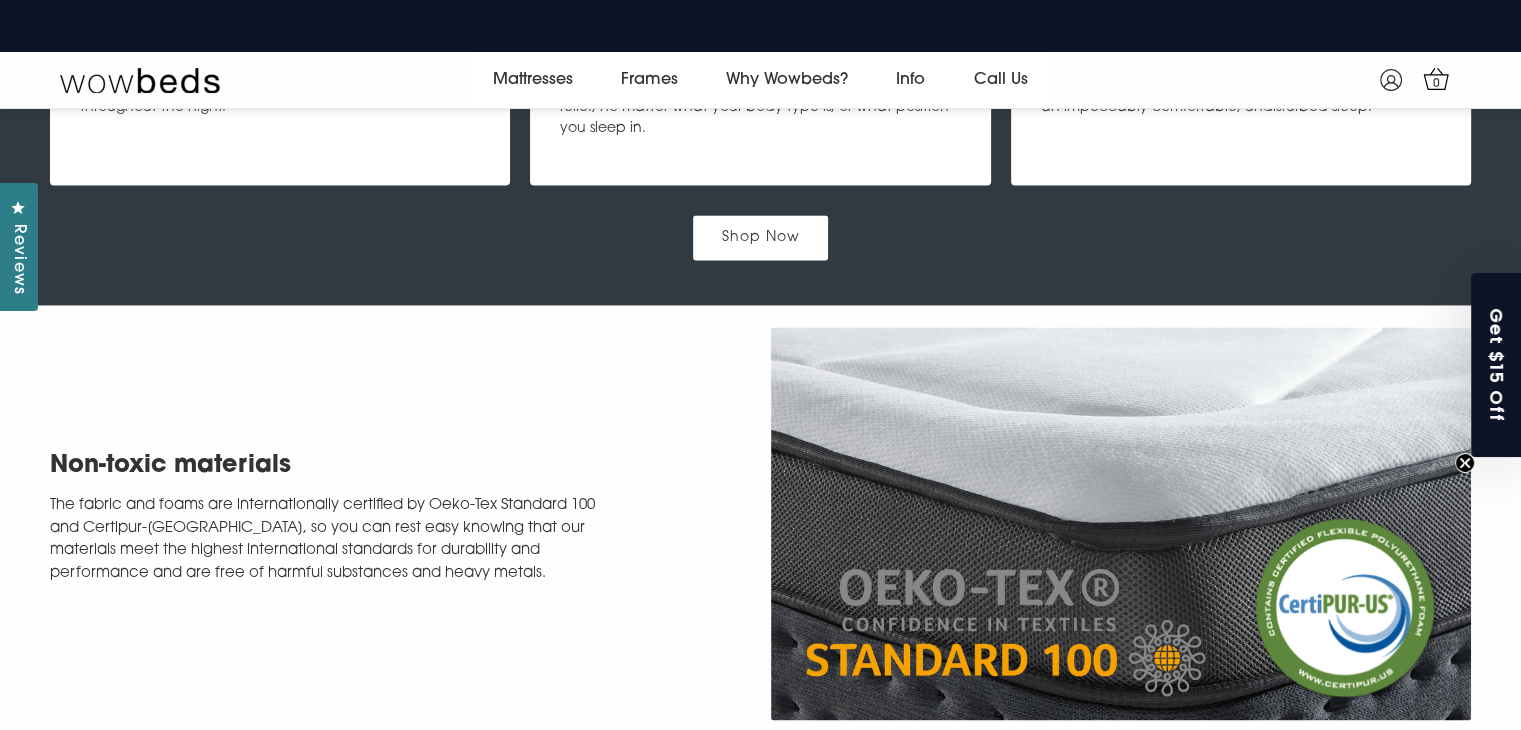 scroll, scrollTop: 2876, scrollLeft: 0, axis: vertical 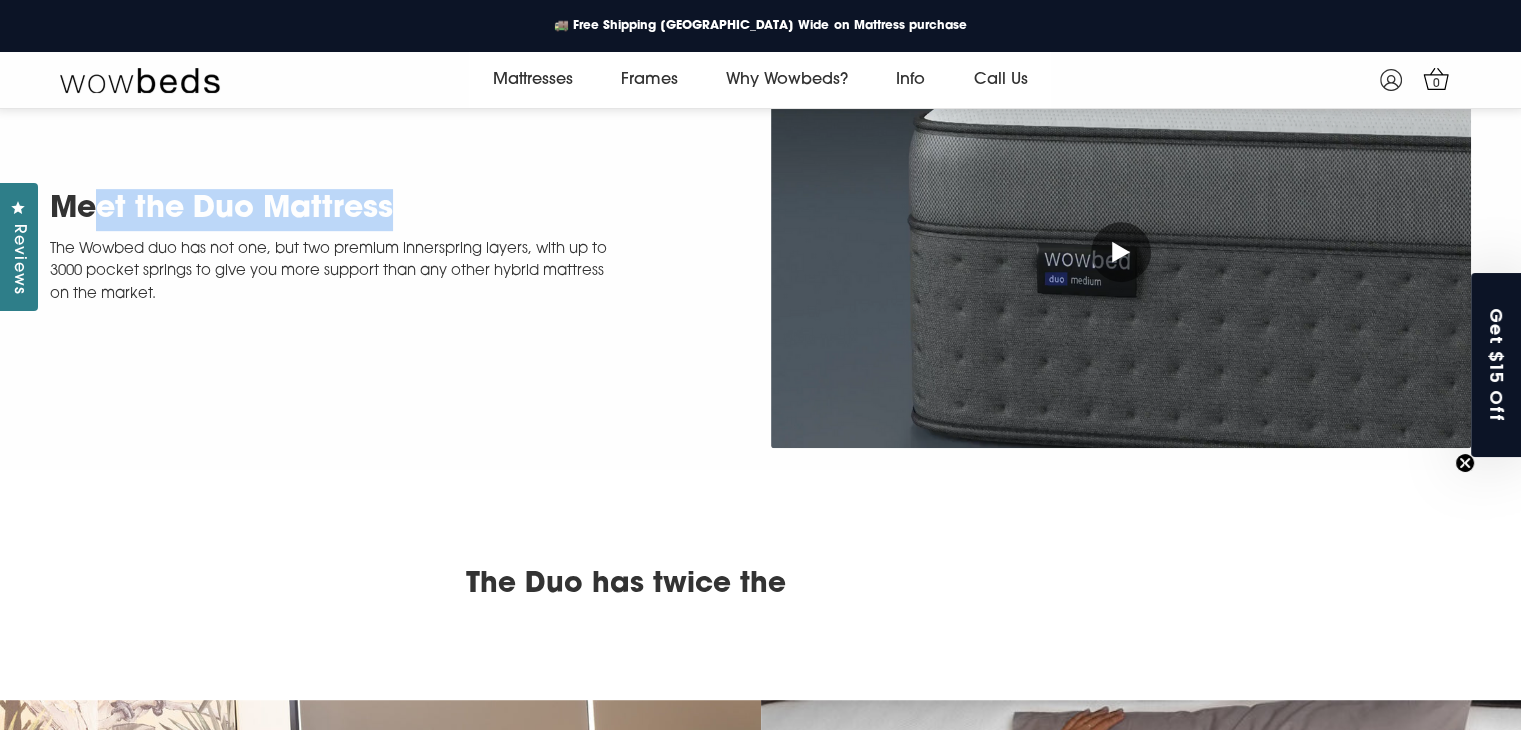 drag, startPoint x: 227, startPoint y: 205, endPoint x: 452, endPoint y: 189, distance: 225.56818 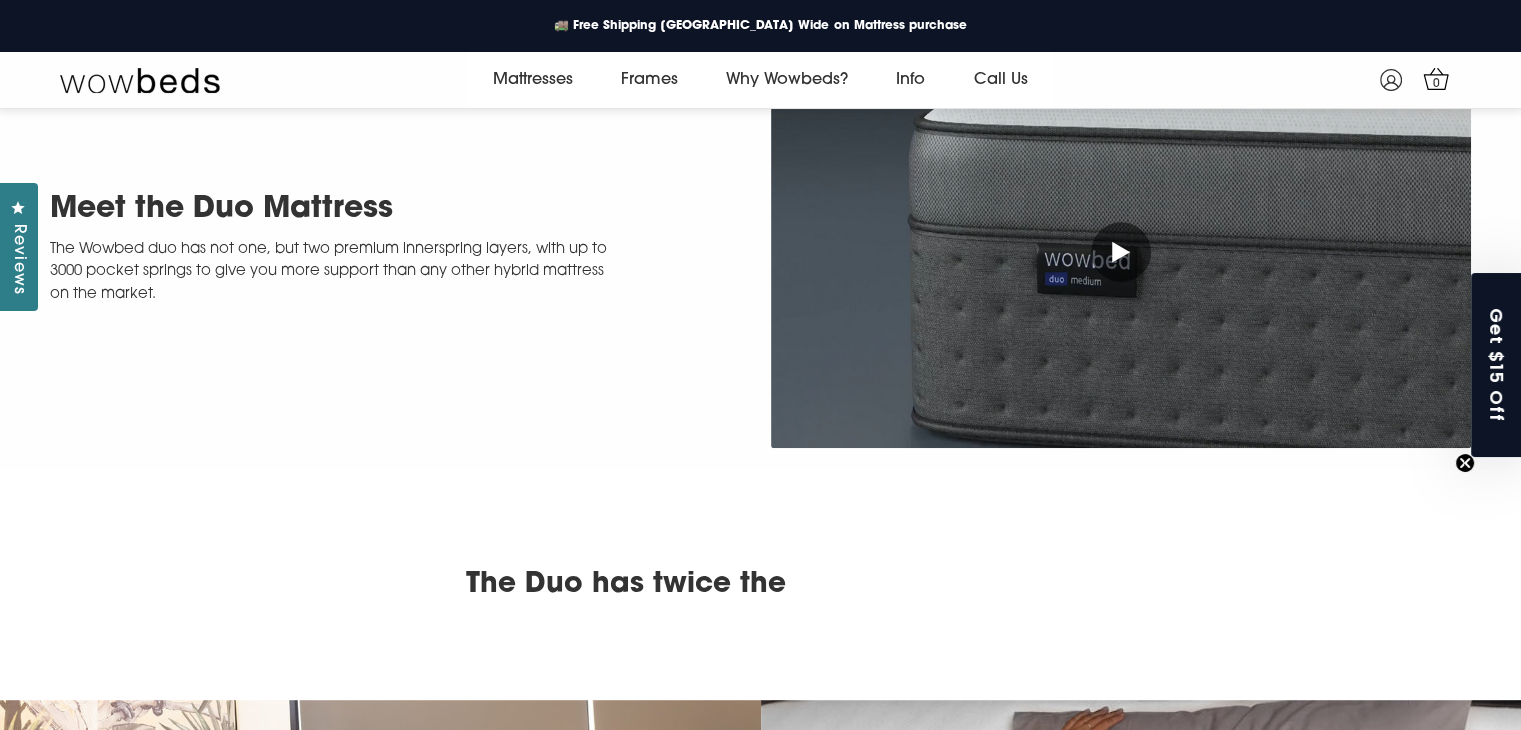 click on "Meet the Duo Mattress
The Wowbed duo has not one, but two premium innerspring layers, with up to 3000 pocket springs to give you more support than any other hybrid mattress on the market." at bounding box center (400, 252) 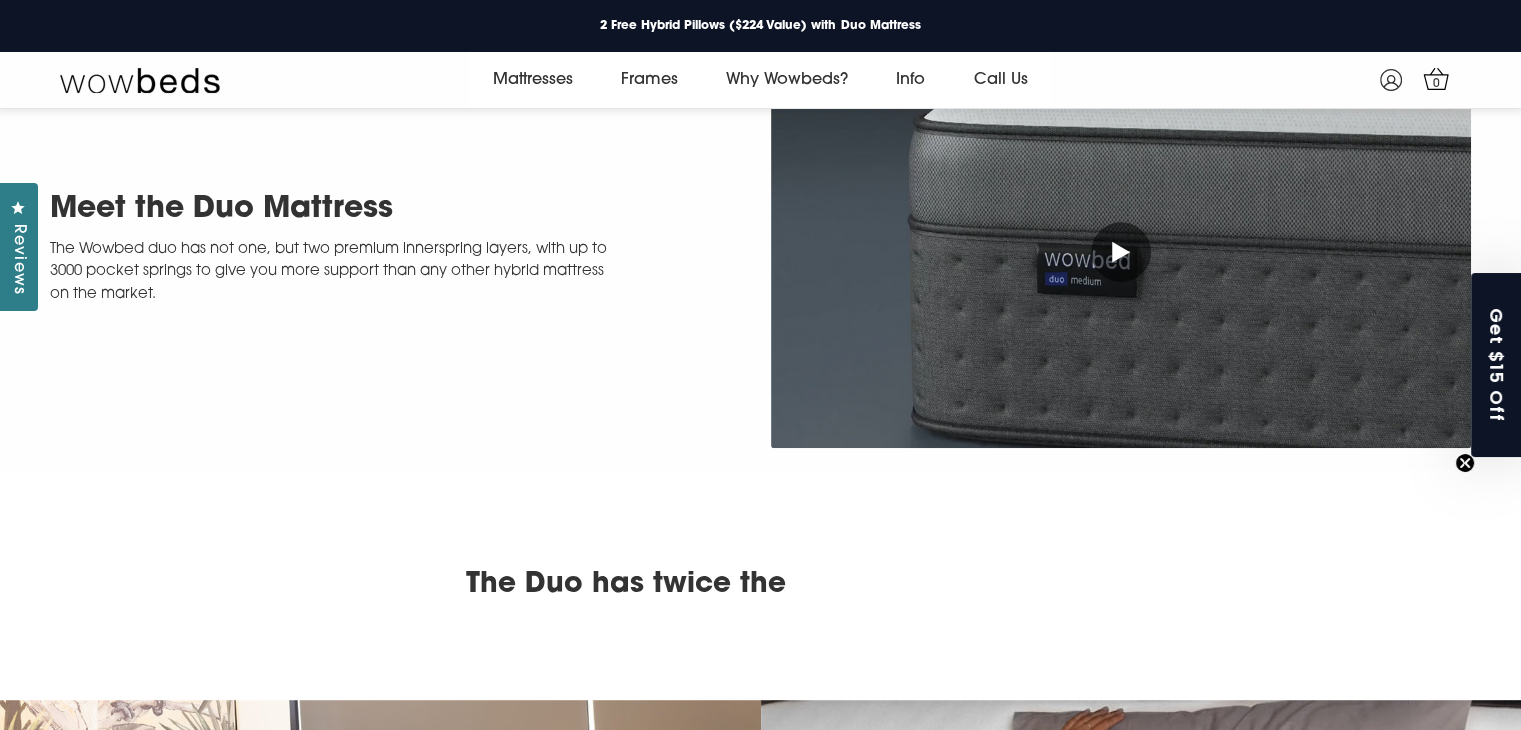scroll, scrollTop: 6471, scrollLeft: 0, axis: vertical 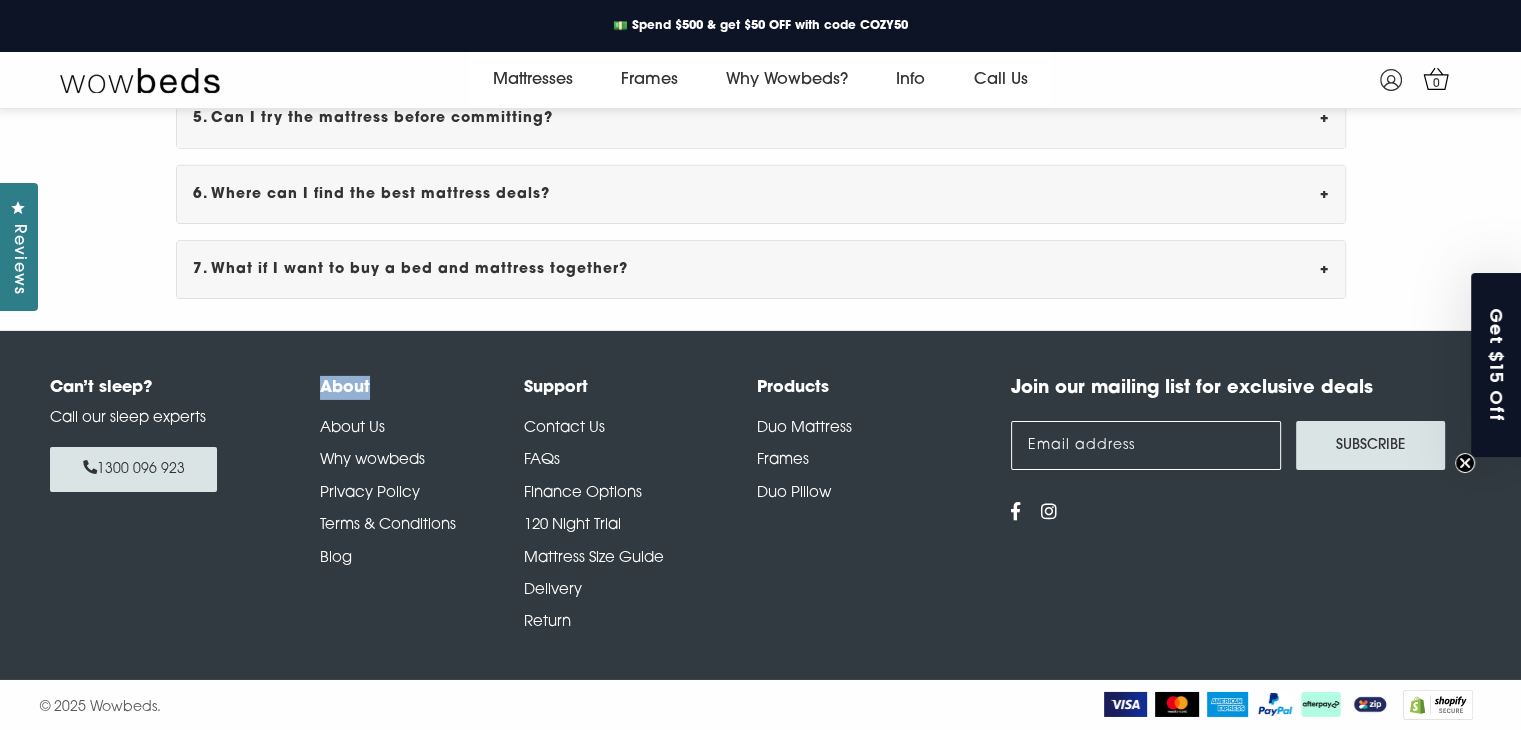 drag, startPoint x: 312, startPoint y: 378, endPoint x: 375, endPoint y: 380, distance: 63.03174 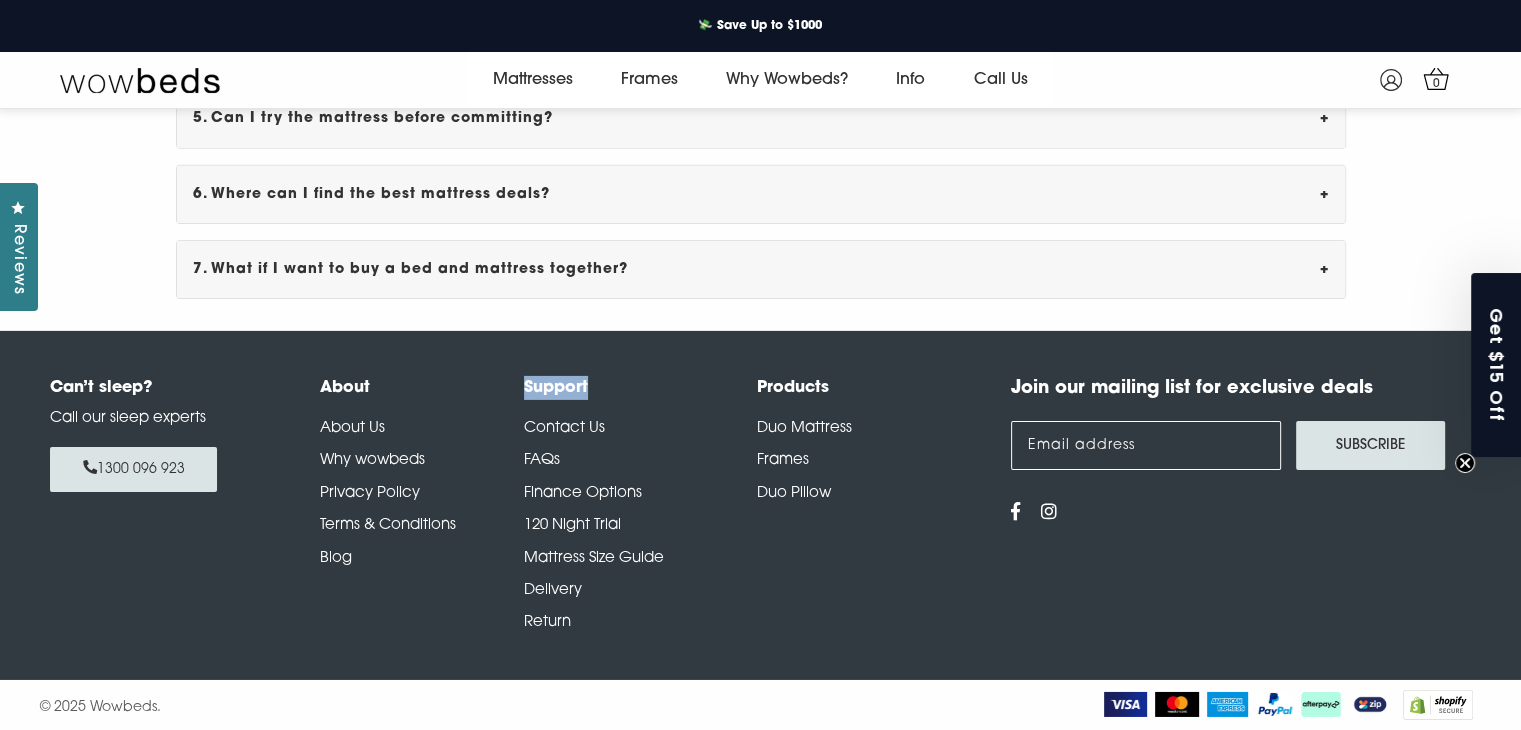 drag, startPoint x: 565, startPoint y: 385, endPoint x: 526, endPoint y: 389, distance: 39.20459 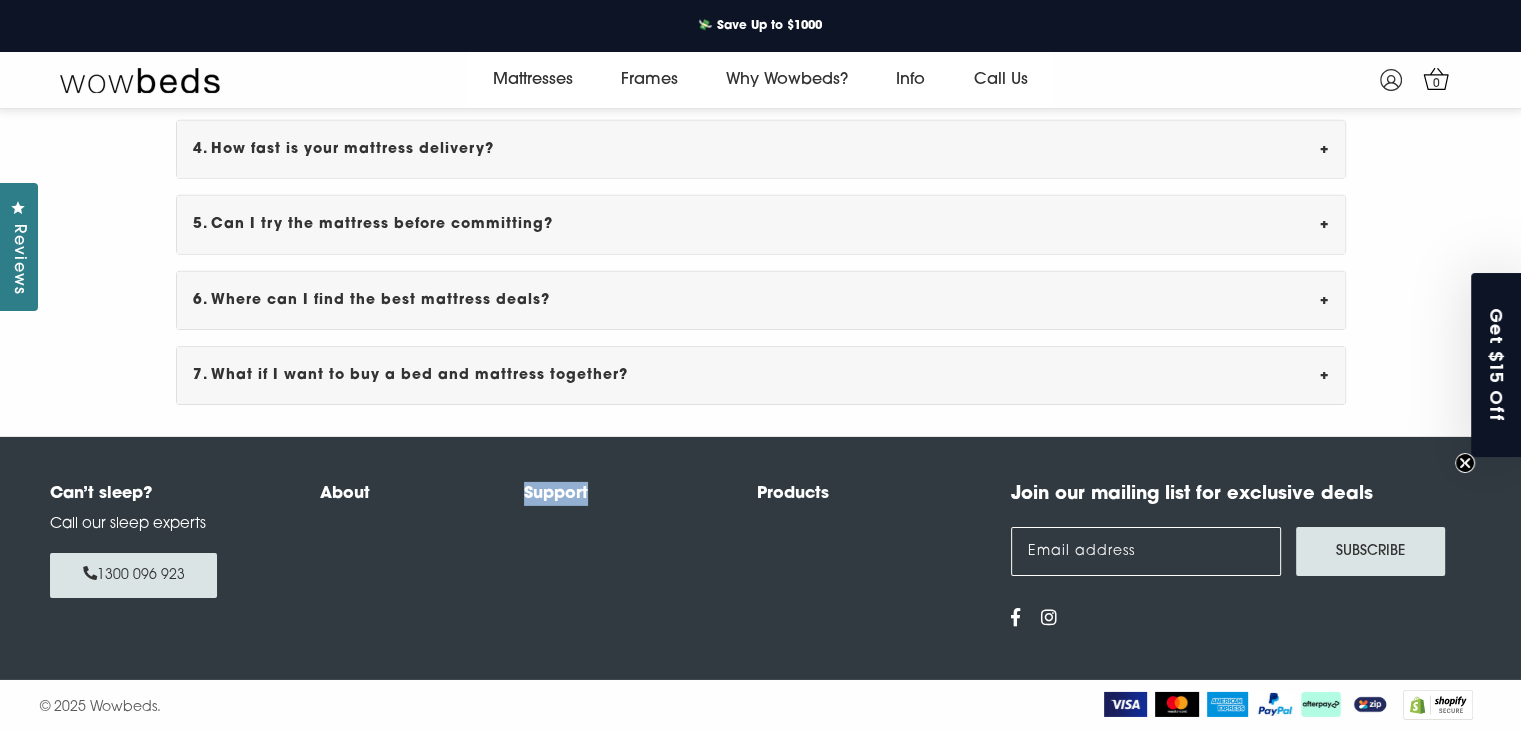 copy on "Support" 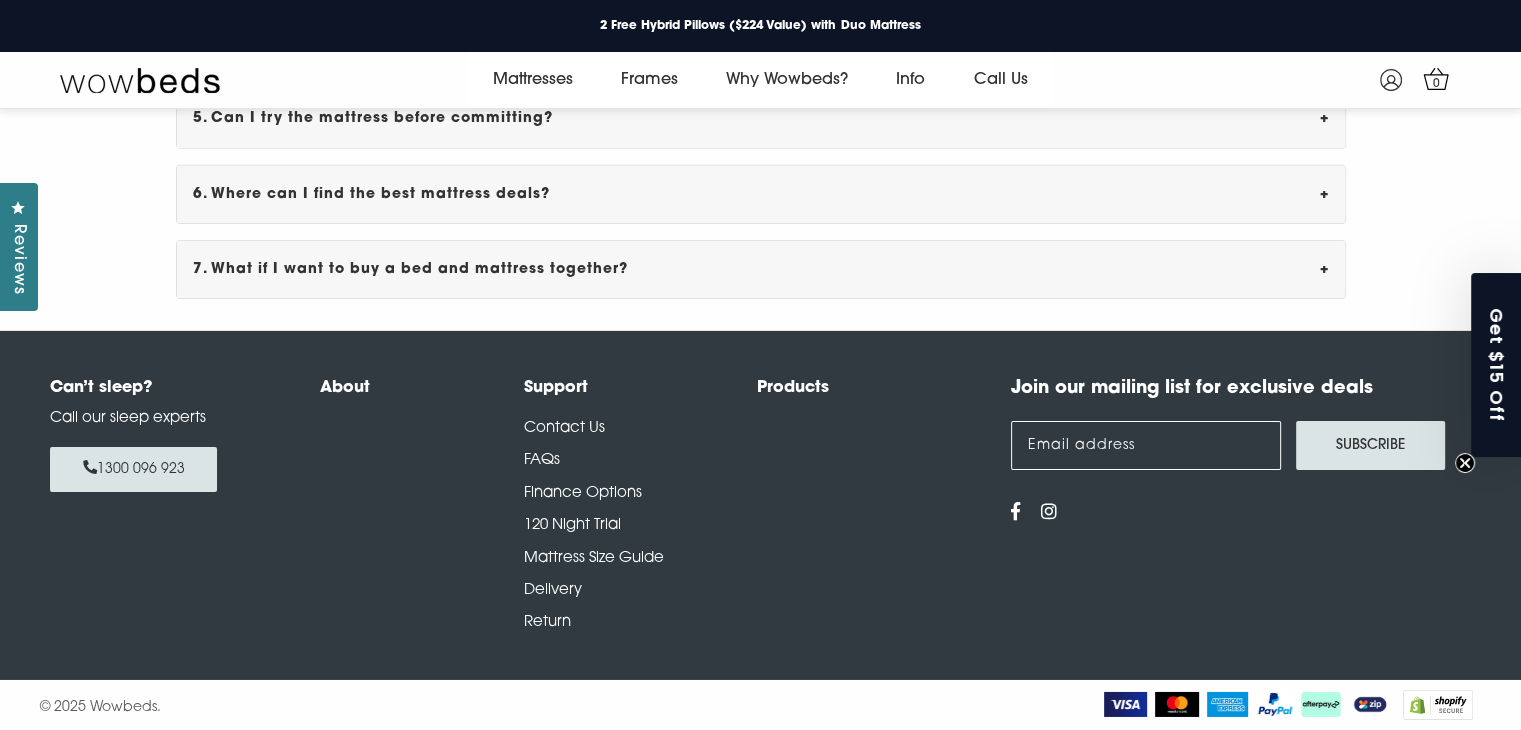 drag, startPoint x: 852, startPoint y: 488, endPoint x: 835, endPoint y: 546, distance: 60.440052 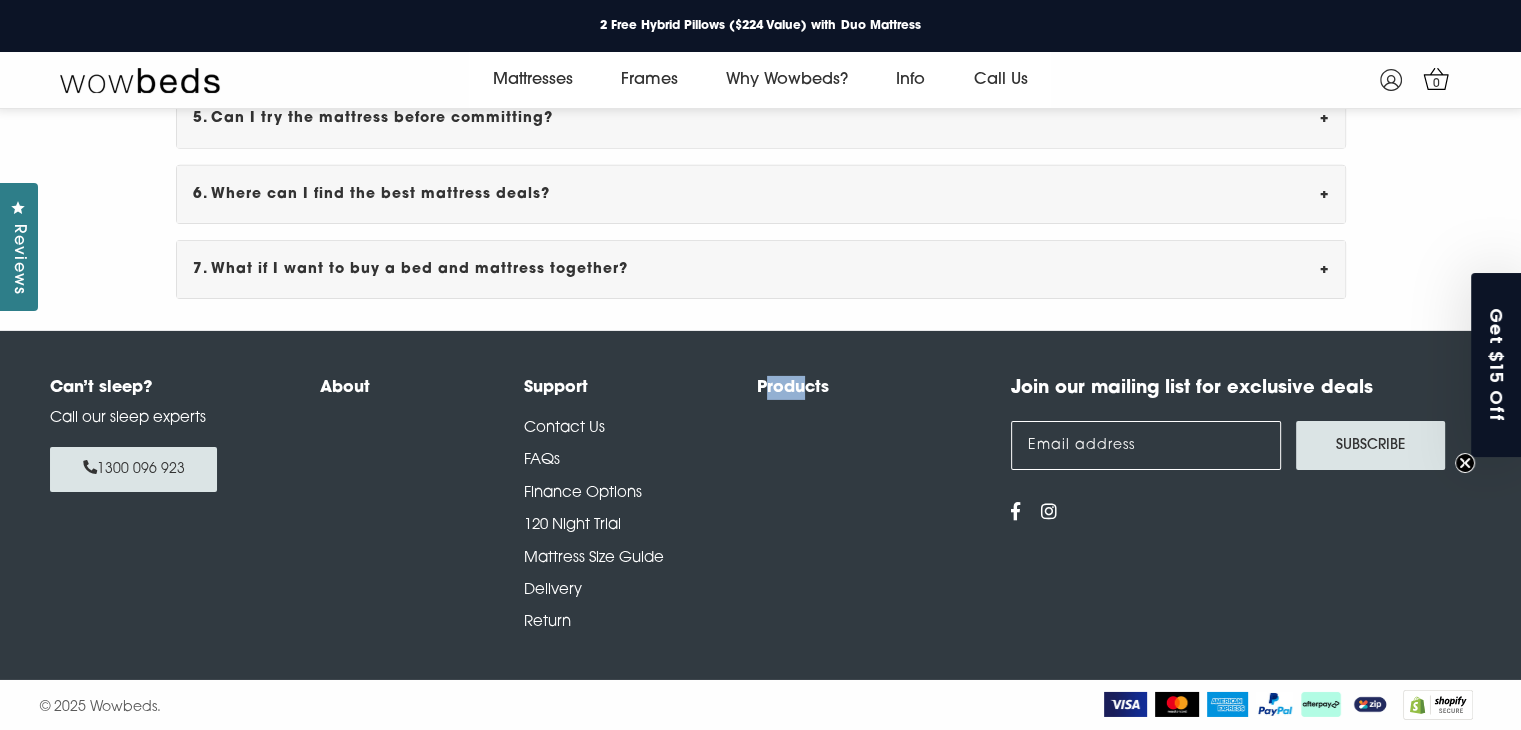 drag, startPoint x: 763, startPoint y: 430, endPoint x: 800, endPoint y: 635, distance: 208.31227 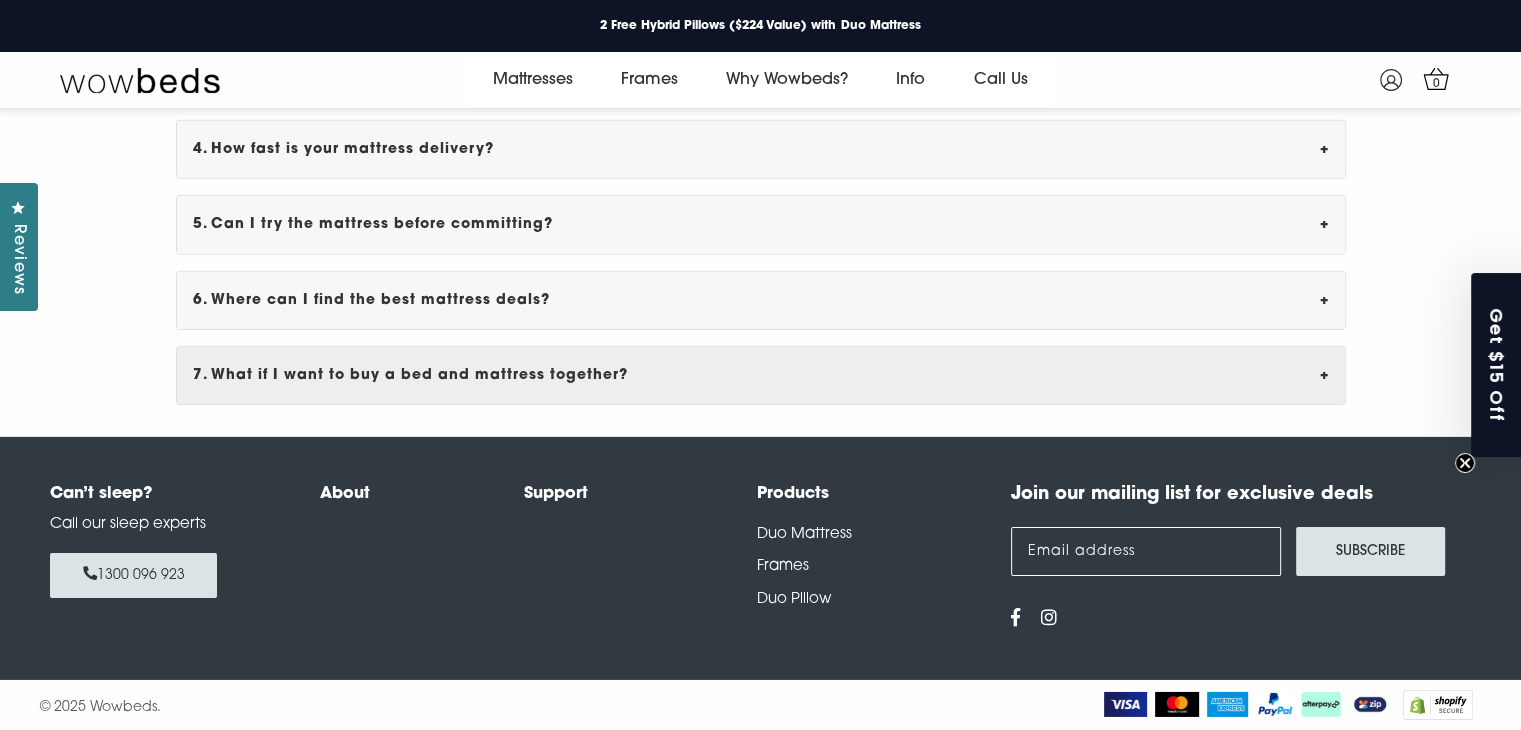click on "7. What if I want to buy a bed and mattress together?
+" at bounding box center [761, 375] 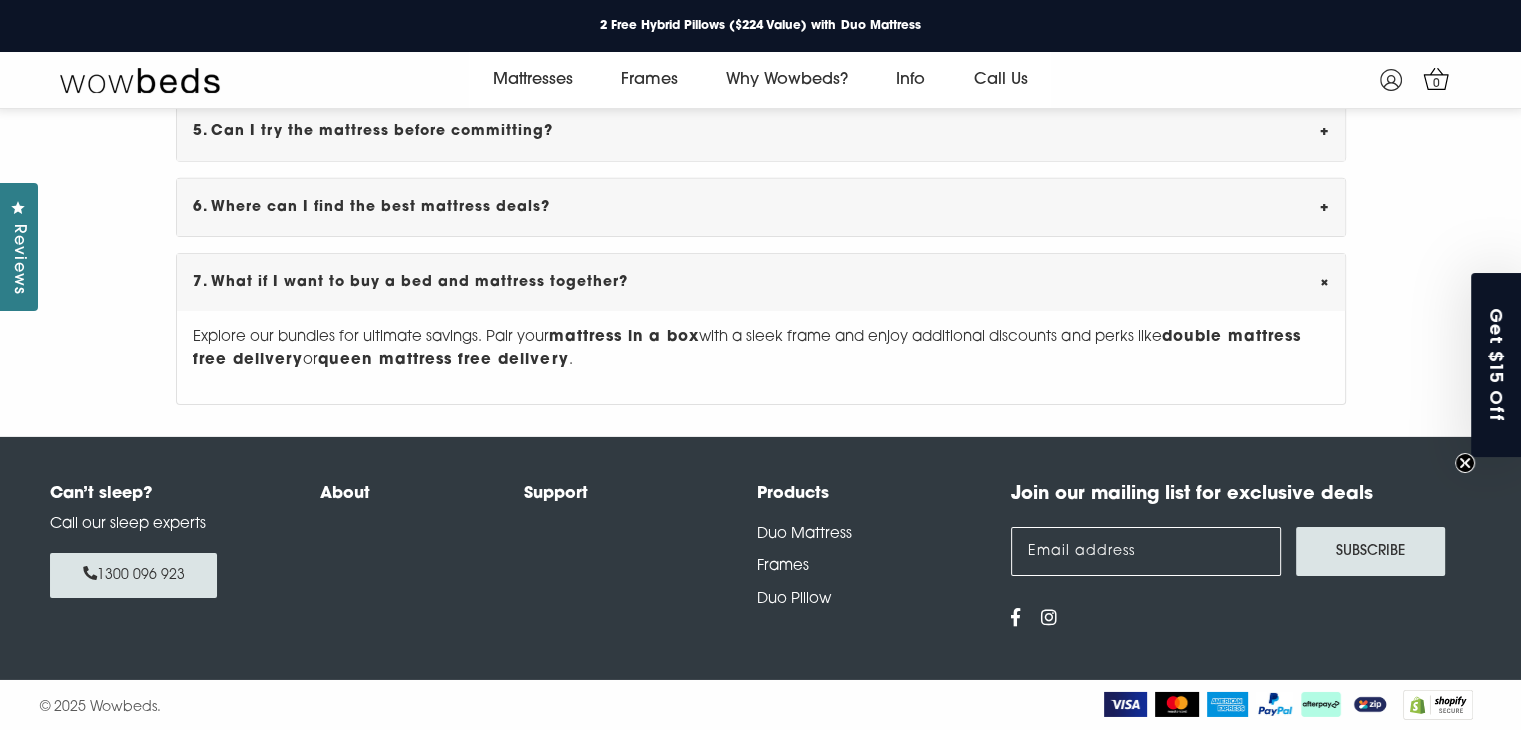 scroll, scrollTop: 6456, scrollLeft: 0, axis: vertical 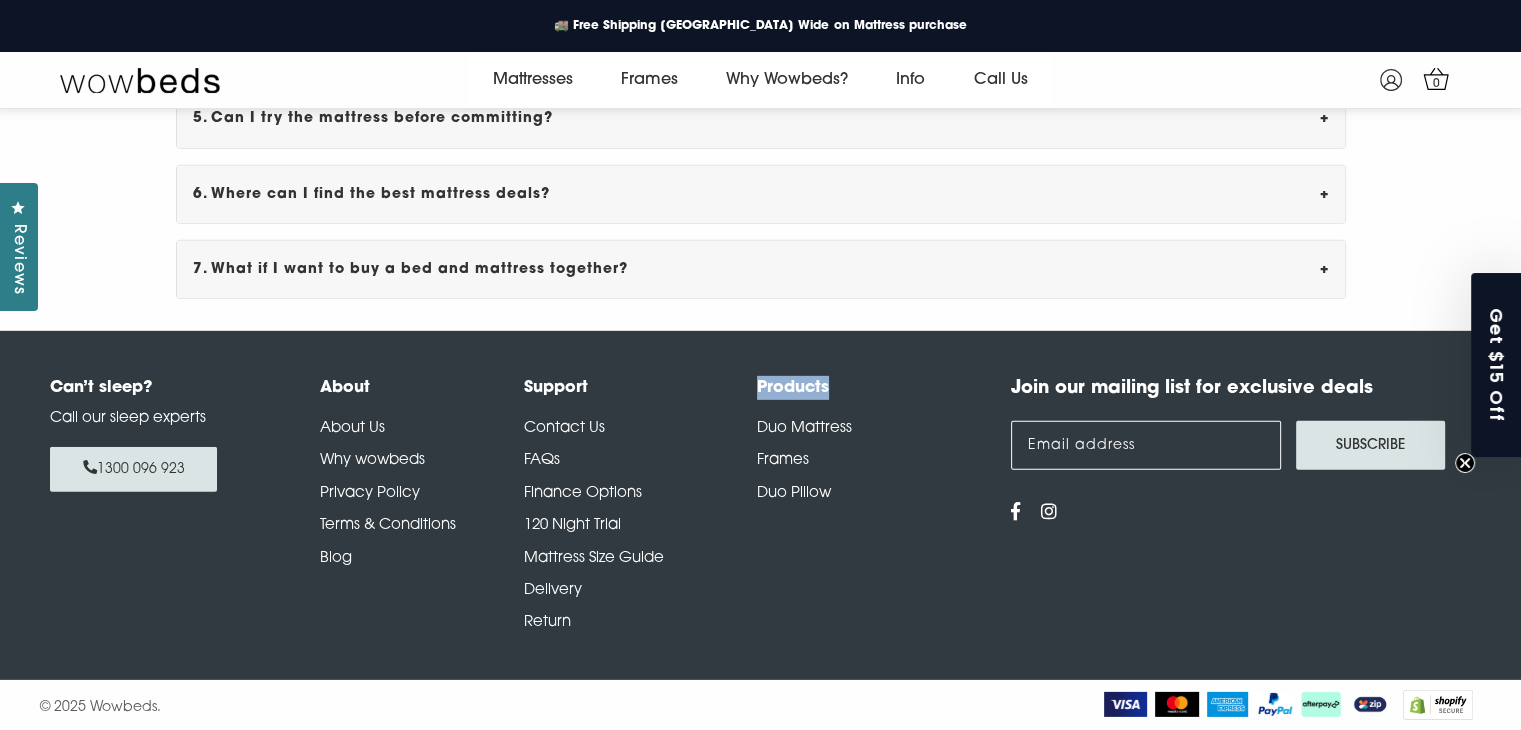 drag, startPoint x: 0, startPoint y: 0, endPoint x: 838, endPoint y: 396, distance: 926.8549 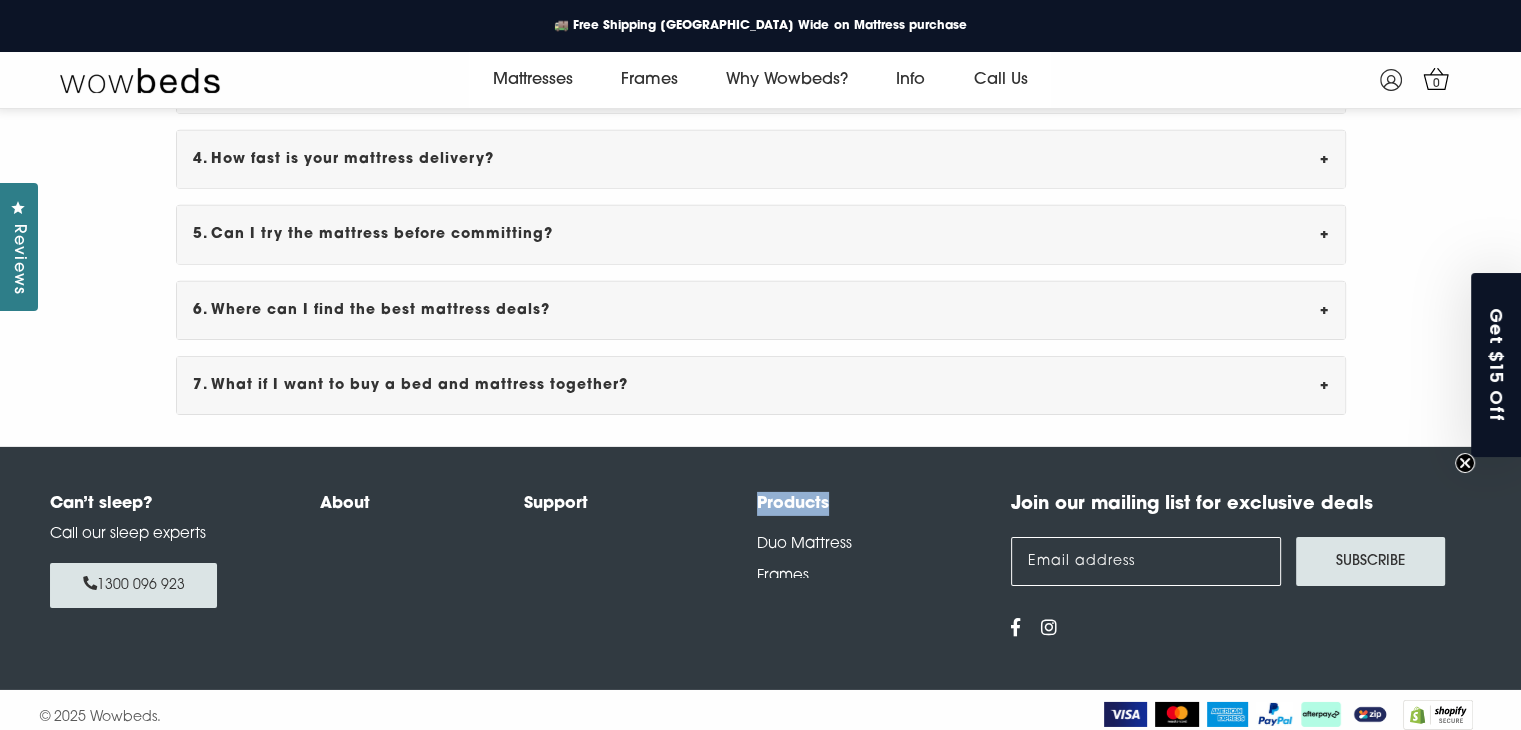 scroll, scrollTop: 6364, scrollLeft: 0, axis: vertical 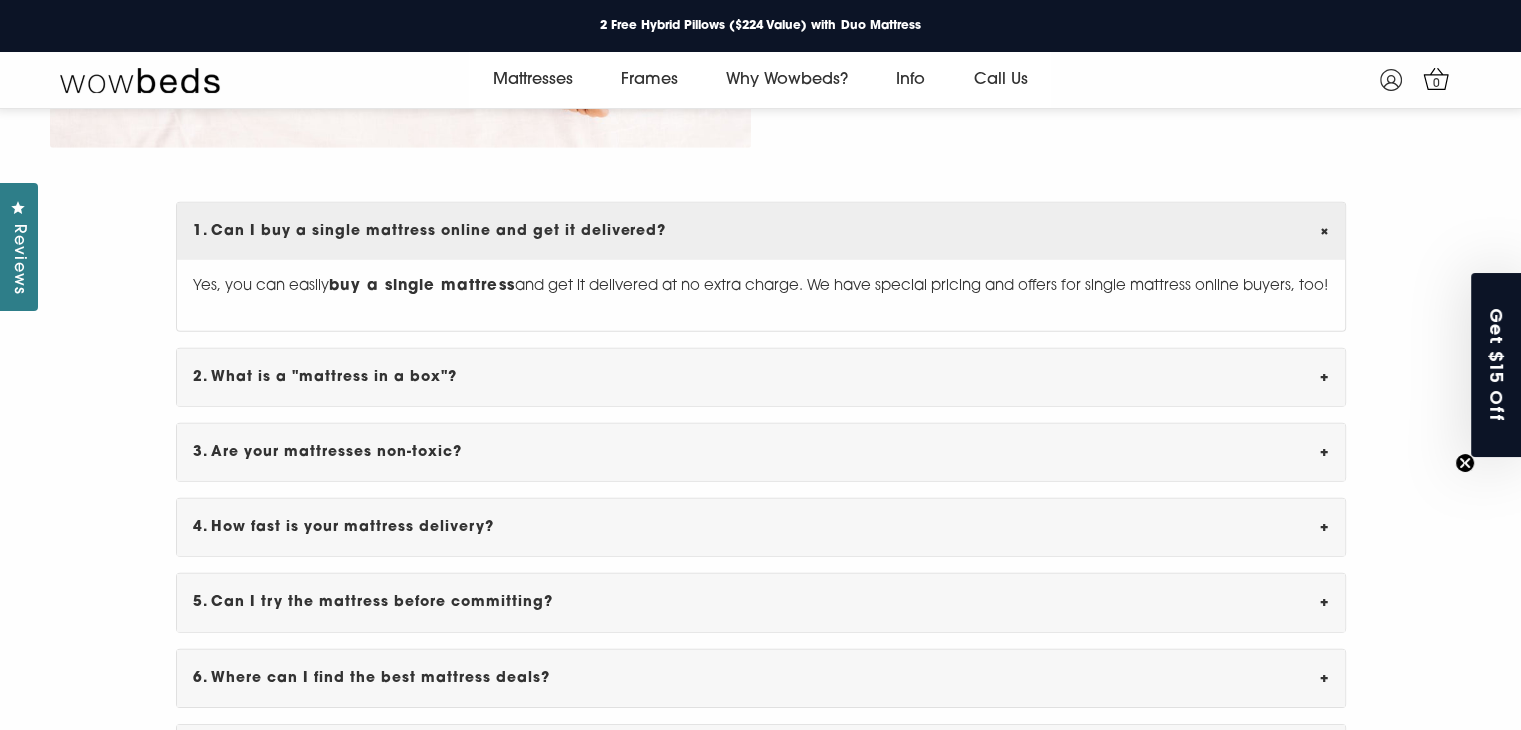 click on "1. Can I buy a single mattress online and get it delivered?
+" at bounding box center (761, 231) 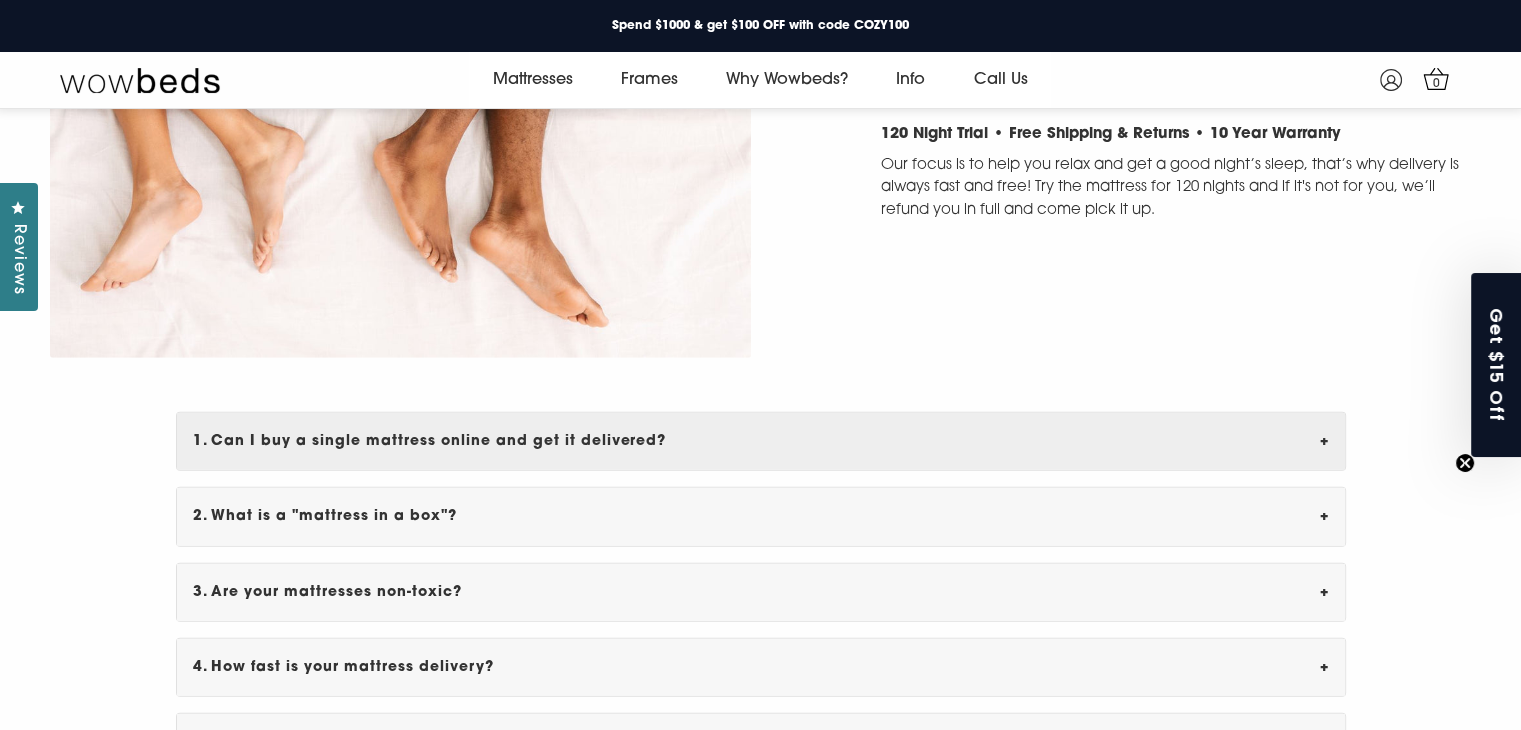 scroll, scrollTop: 5863, scrollLeft: 0, axis: vertical 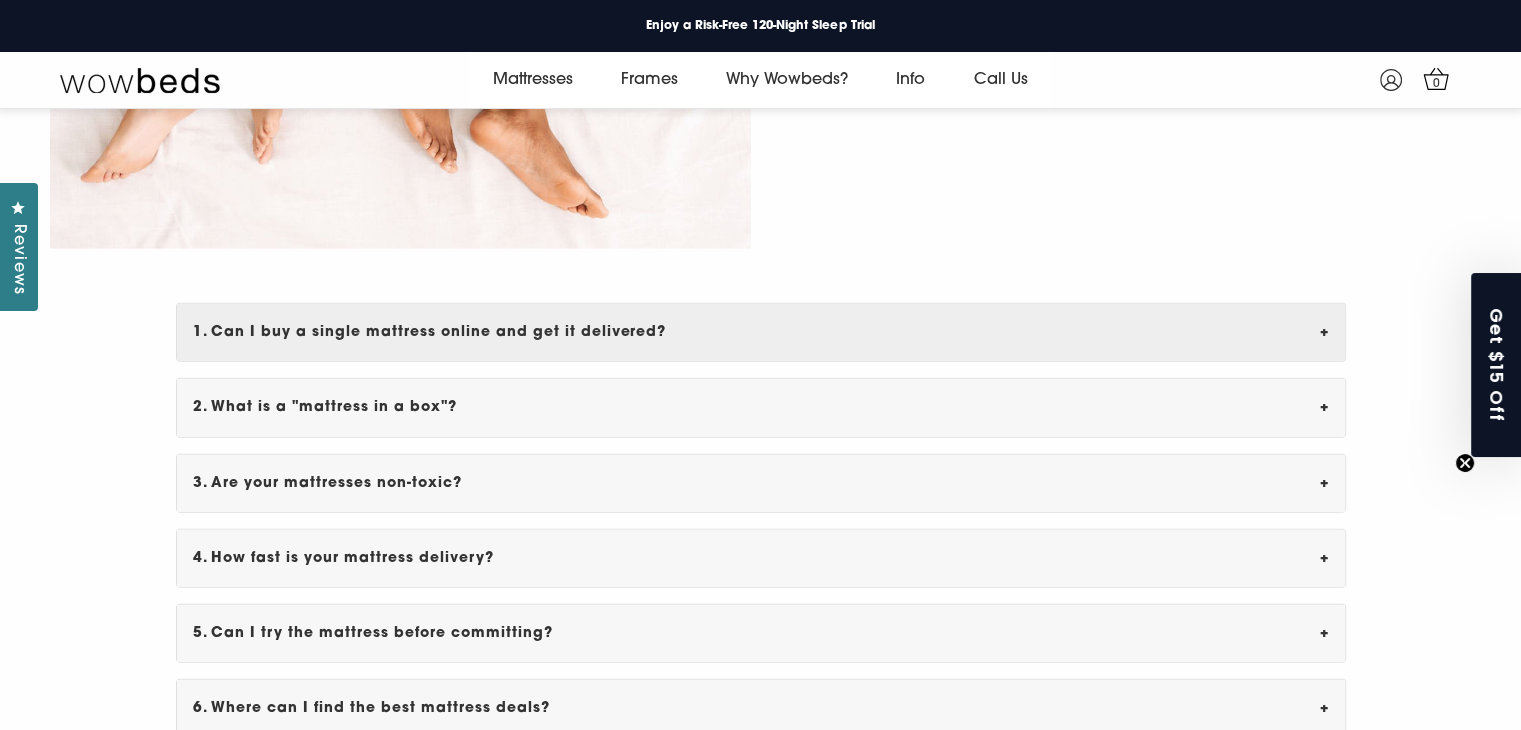 click on "1. Can I buy a single mattress online and get it delivered?
+" at bounding box center (761, 332) 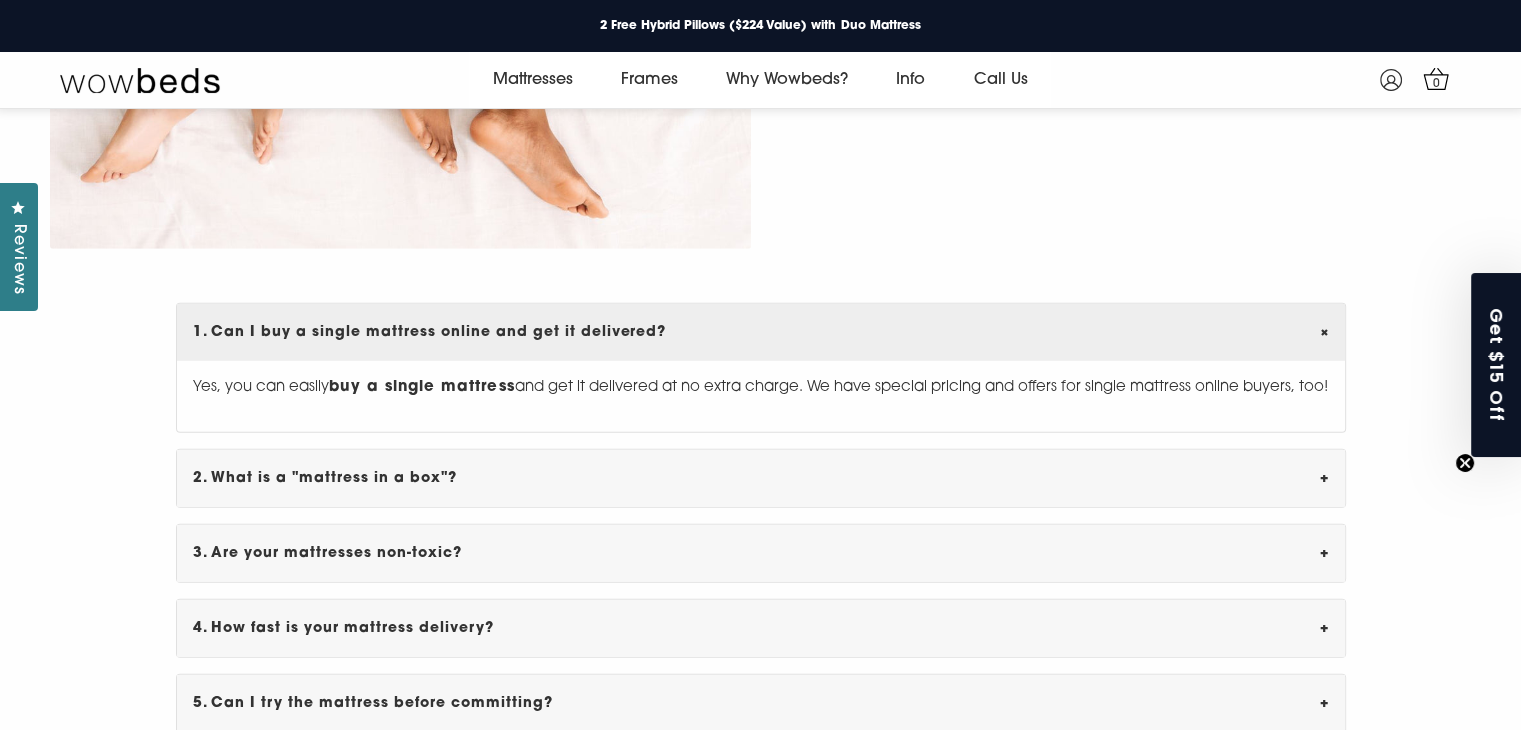 drag, startPoint x: 201, startPoint y: 332, endPoint x: 778, endPoint y: 336, distance: 577.01385 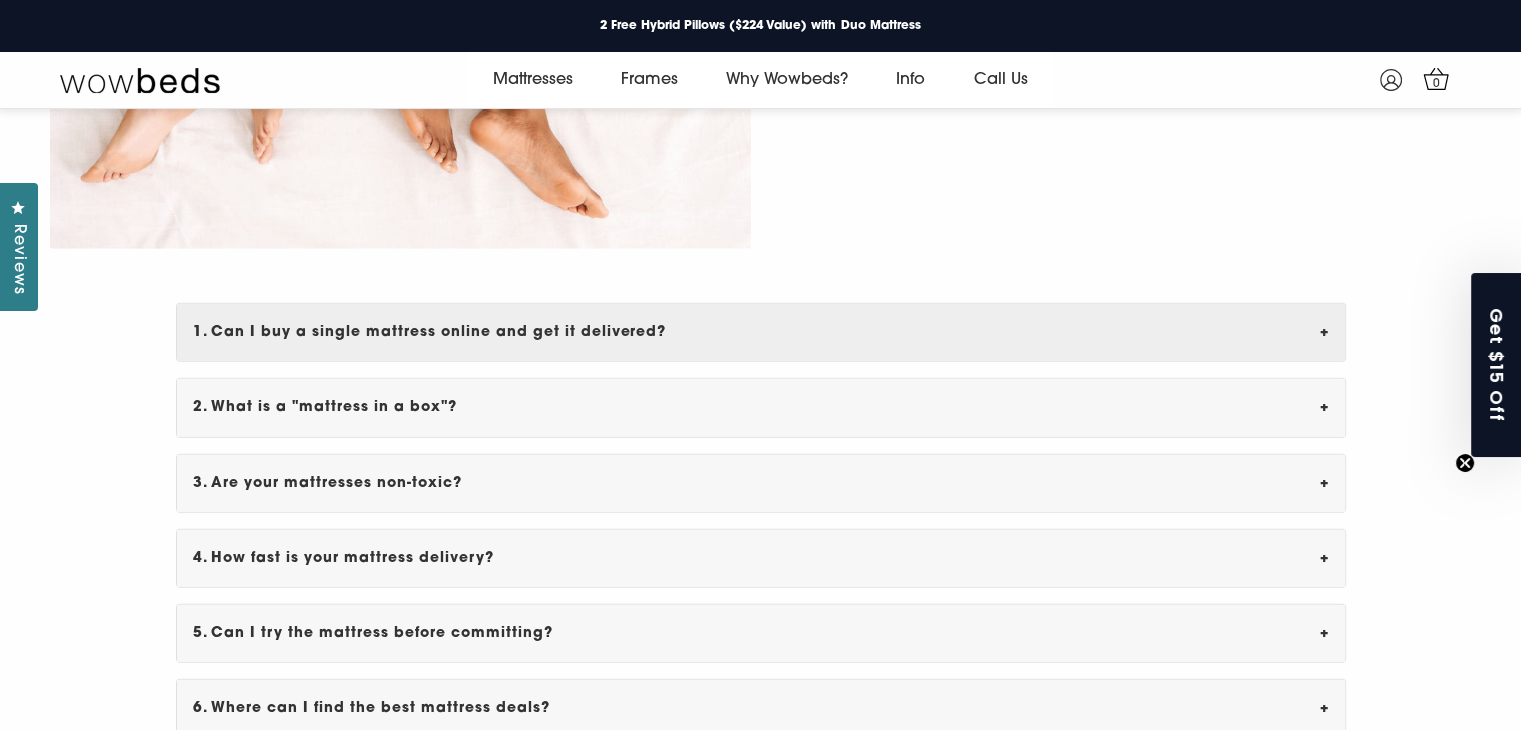 drag, startPoint x: 208, startPoint y: 327, endPoint x: 710, endPoint y: 324, distance: 502.00897 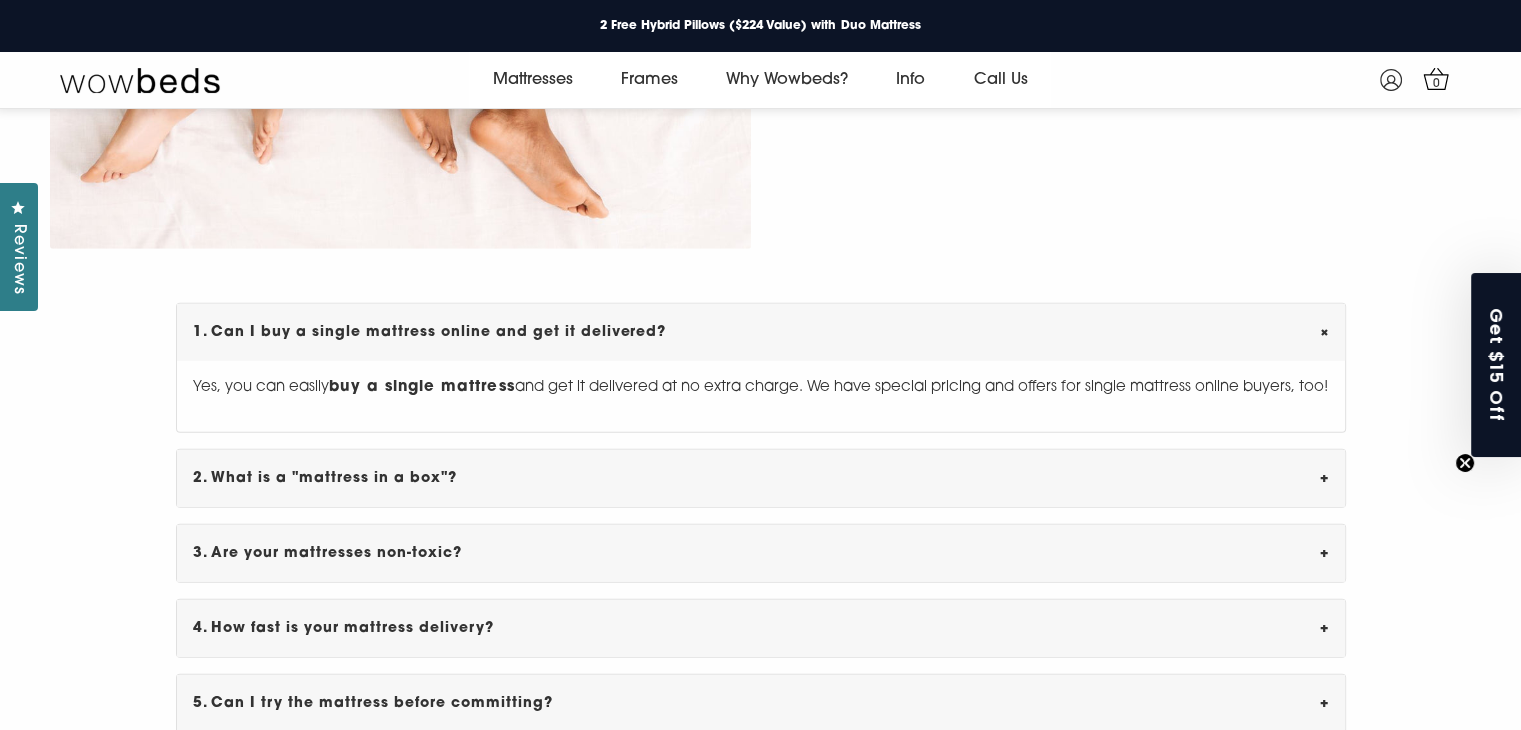 copy on "1. Can I buy a single mattress online and get it delivered?" 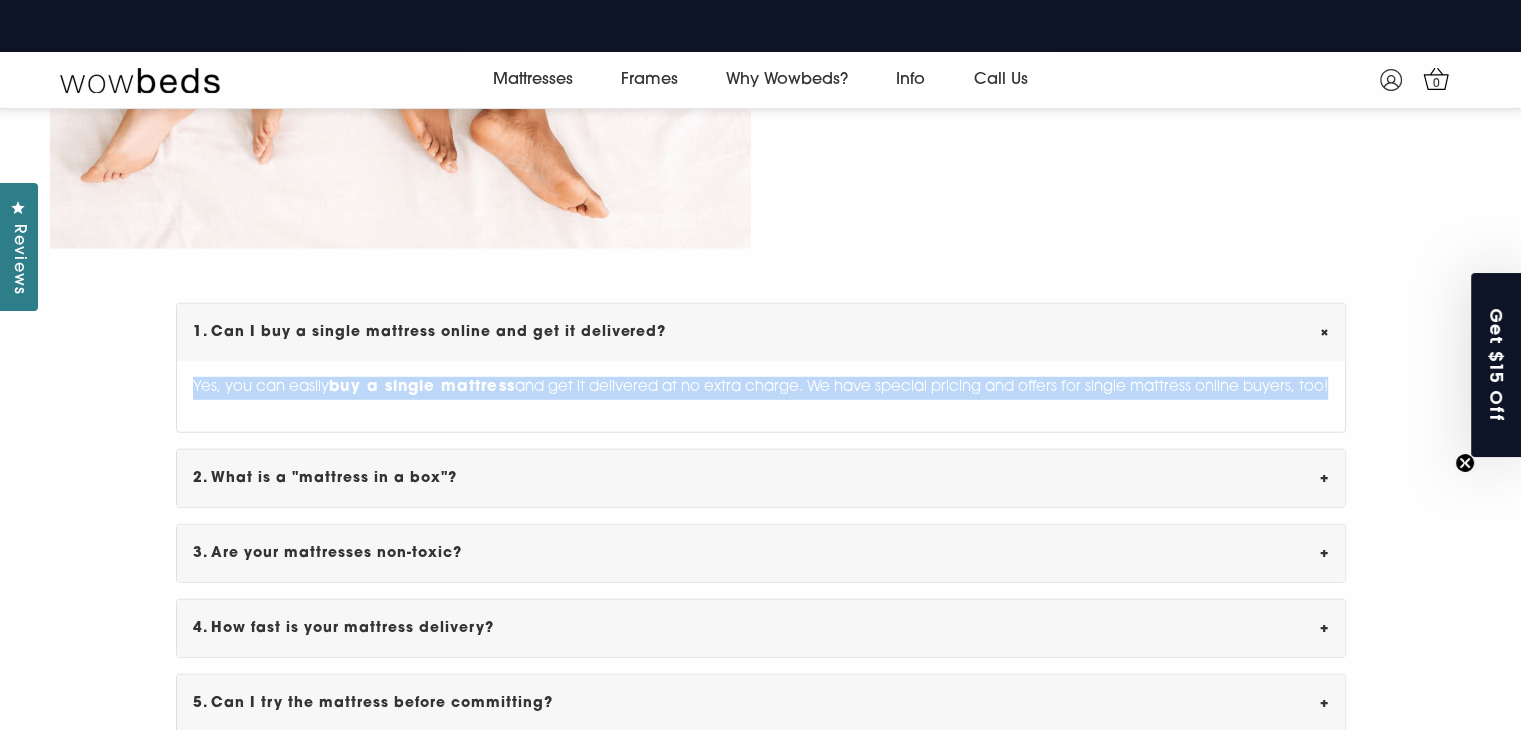 drag, startPoint x: 192, startPoint y: 385, endPoint x: 259, endPoint y: 421, distance: 76.05919 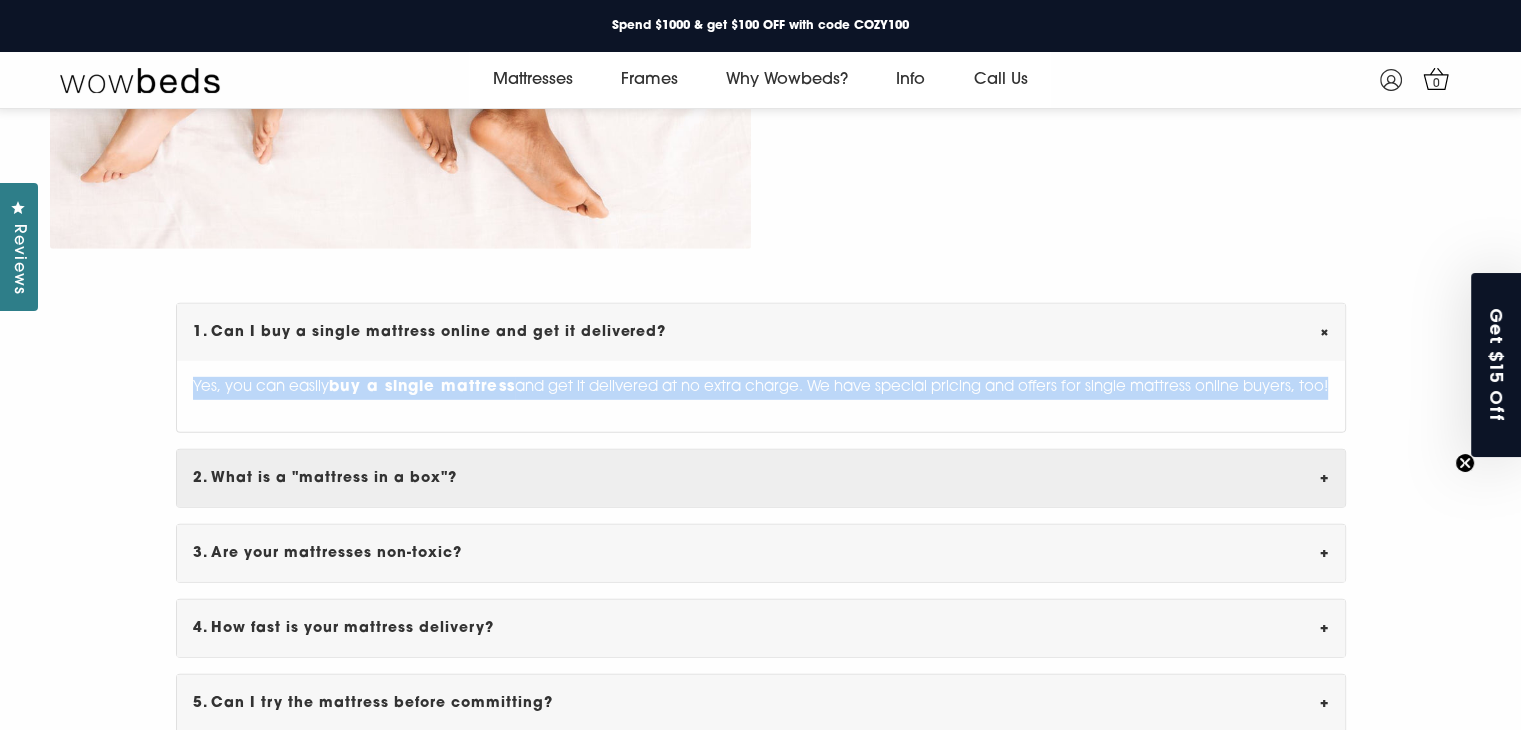 copy on "Yes, you can easily  buy a single mattress  and get it delivered at no extra charge. We have special pricing and offers for single mattress online buyers, too!" 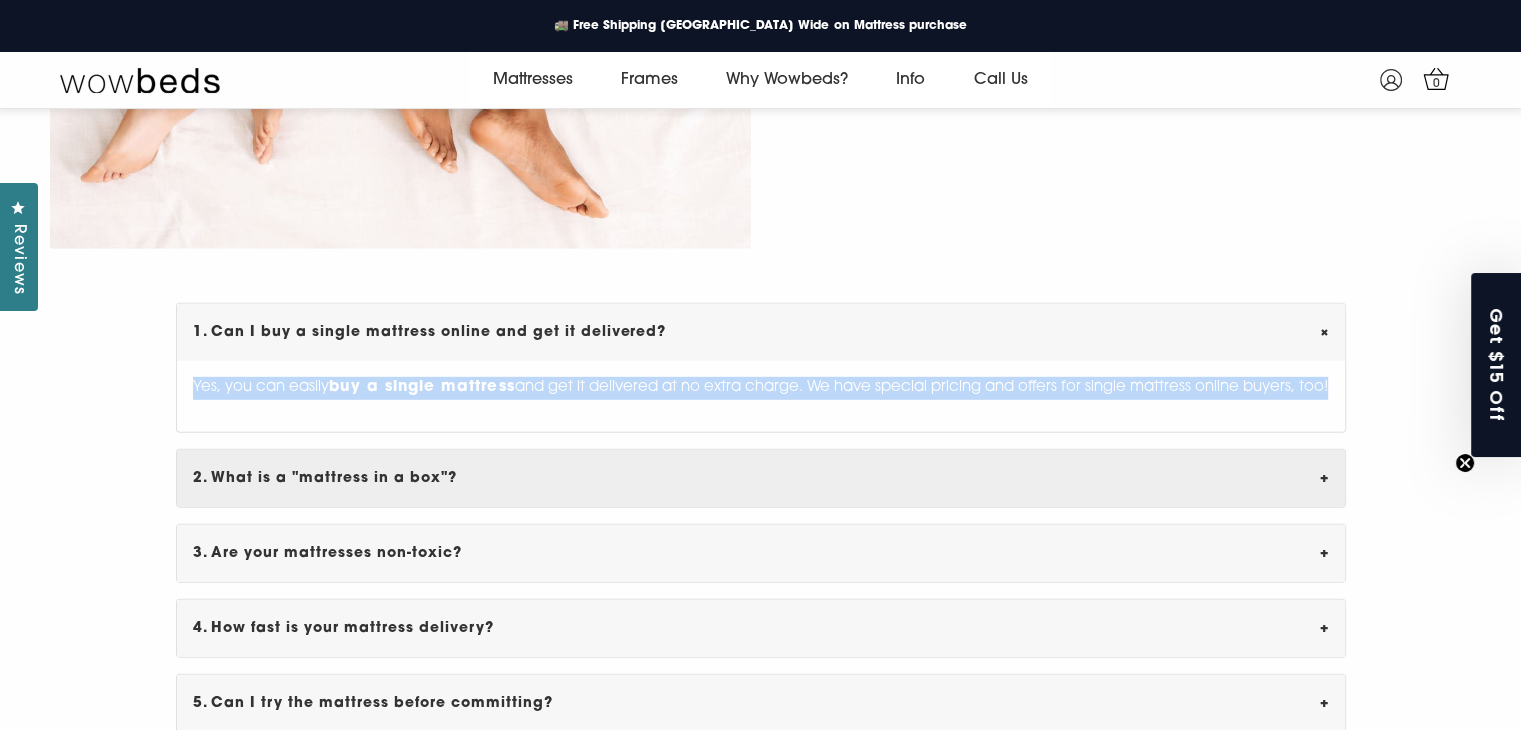 drag, startPoint x: 188, startPoint y: 501, endPoint x: 494, endPoint y: 509, distance: 306.10455 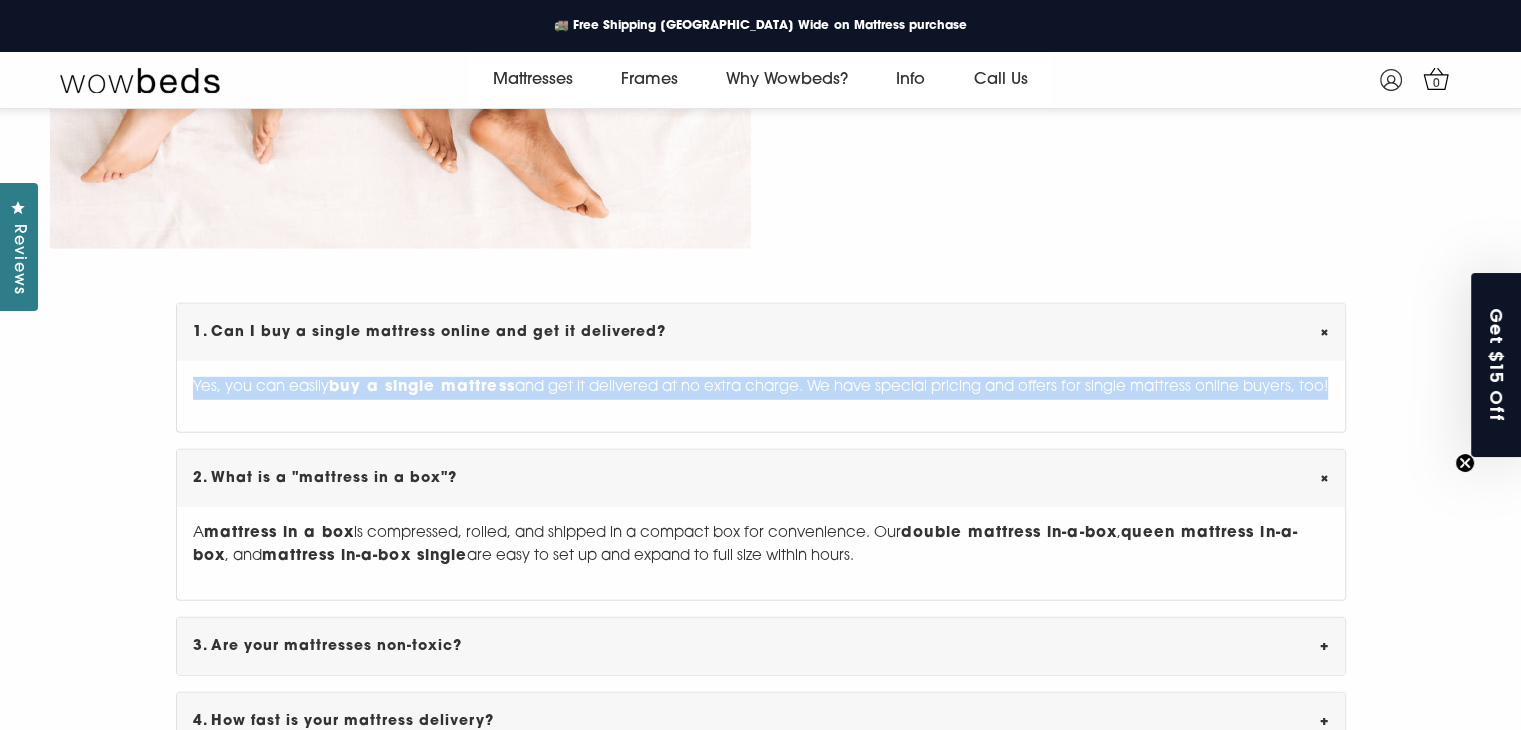 copy on "2. What is a "mattress in a box"?" 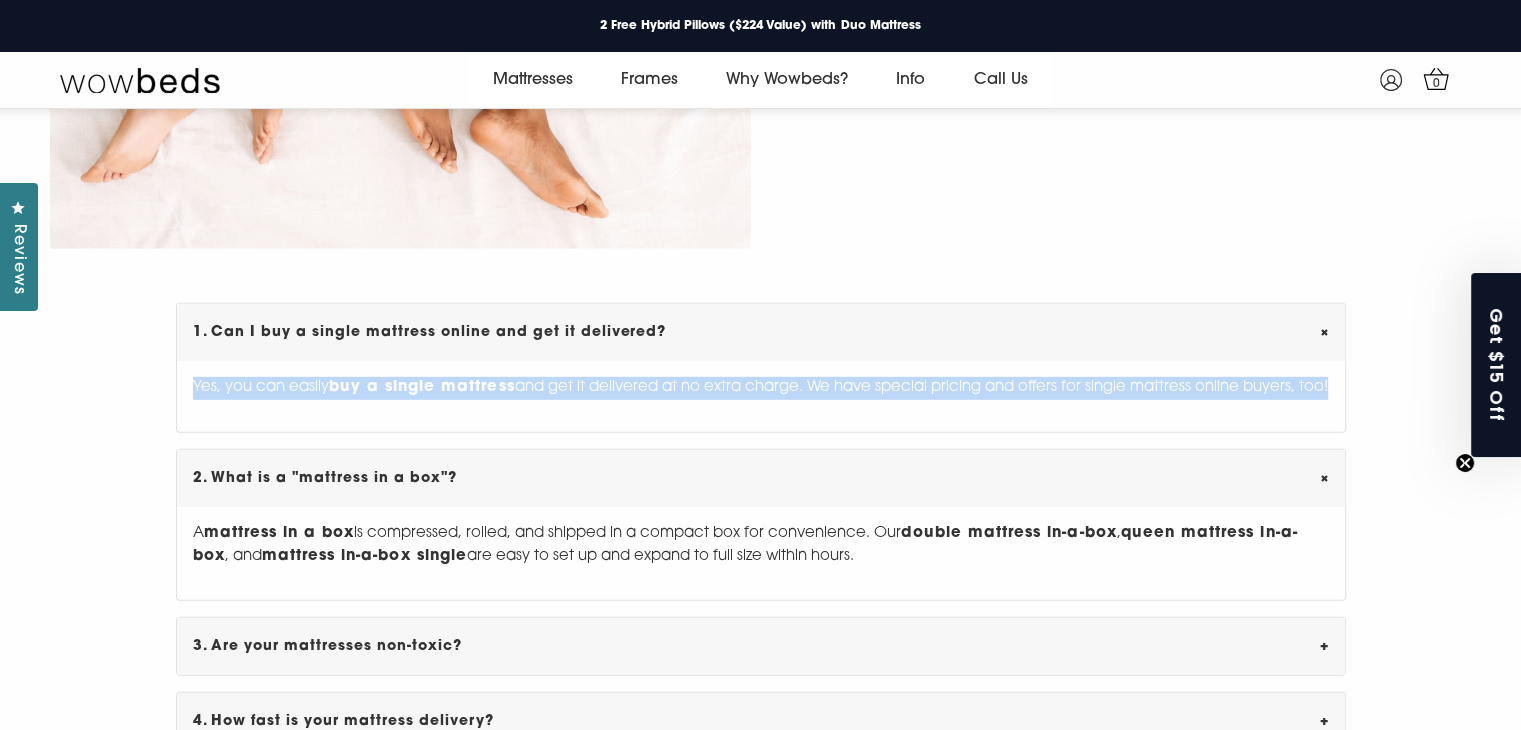 drag, startPoint x: 193, startPoint y: 553, endPoint x: 937, endPoint y: 596, distance: 745.2416 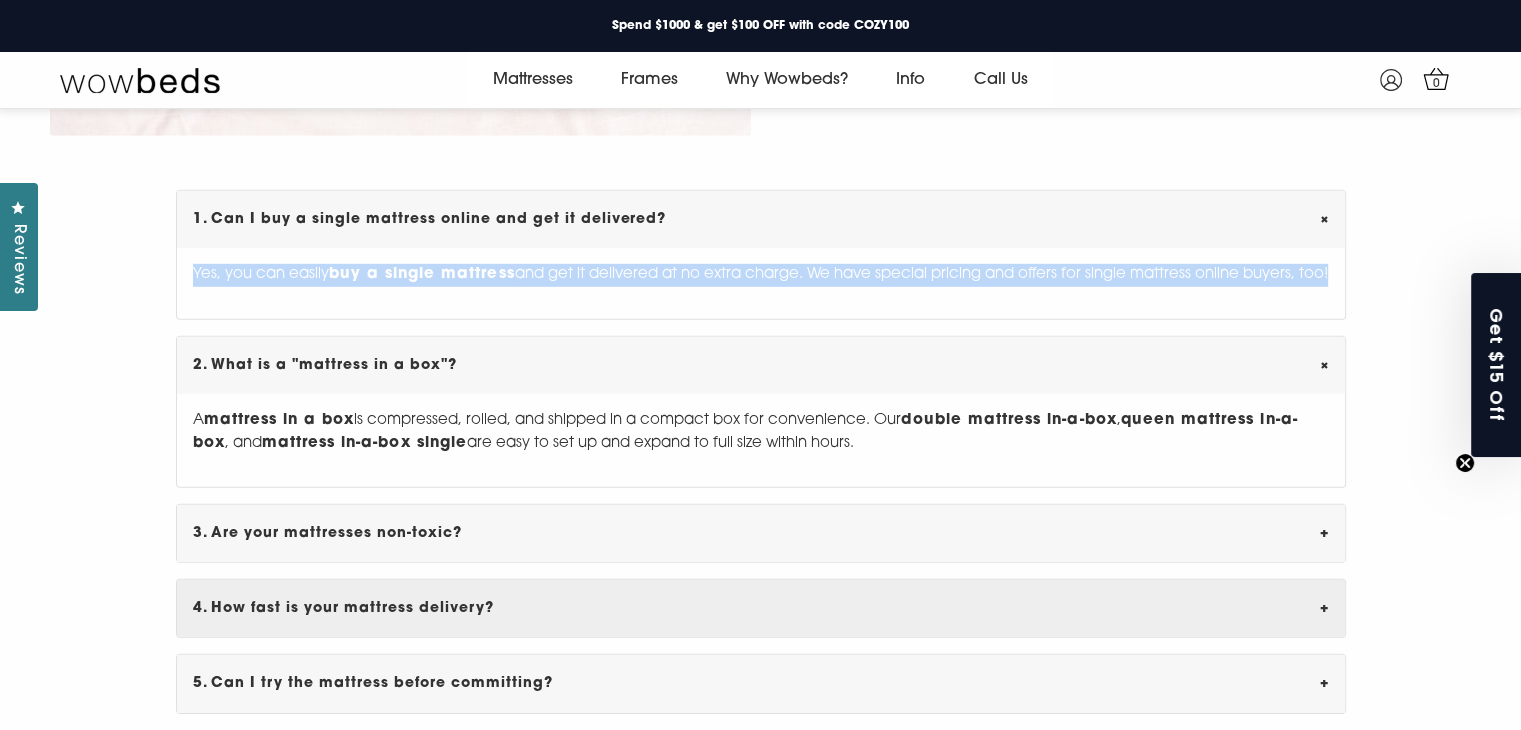 scroll, scrollTop: 6063, scrollLeft: 0, axis: vertical 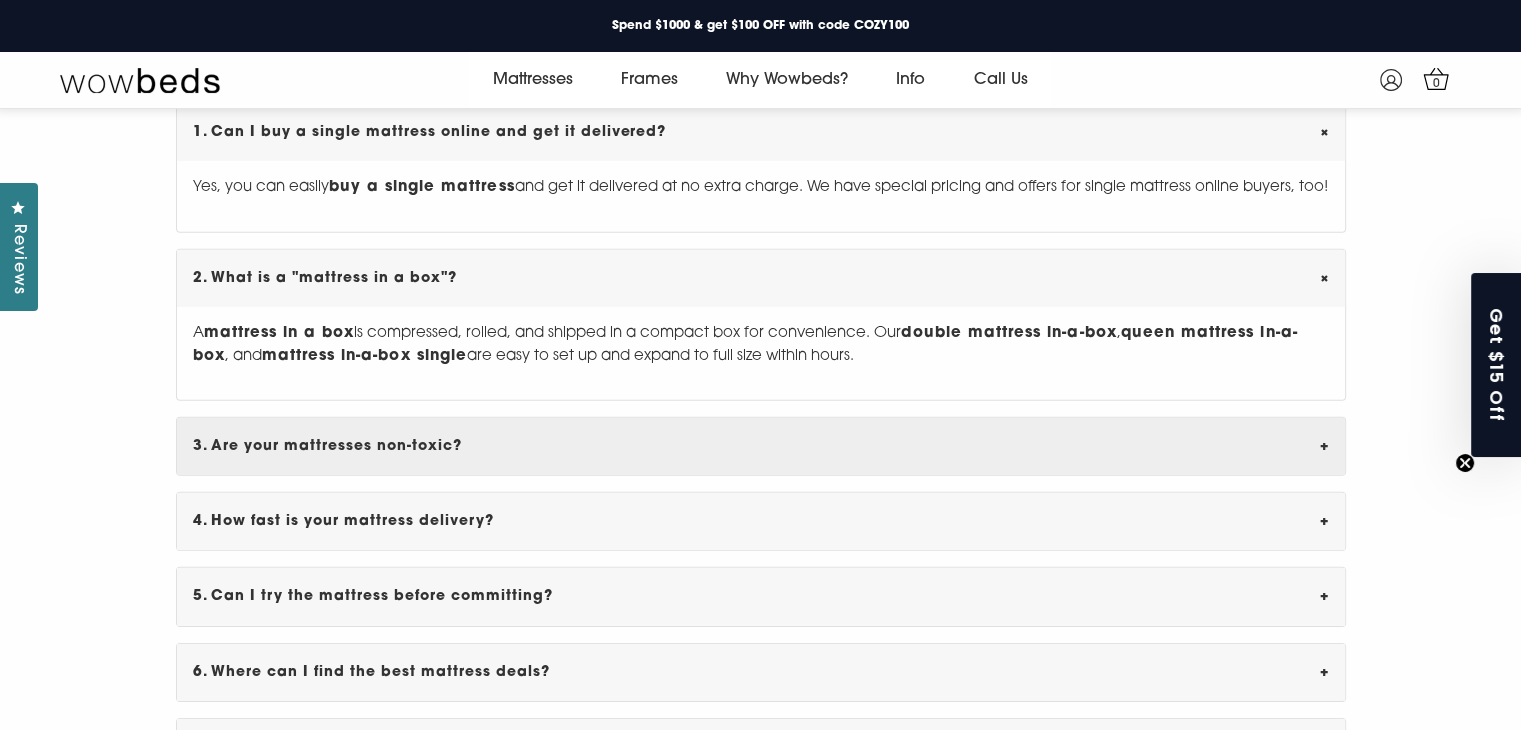 click on "3. Are your mattresses non-toxic?
+" at bounding box center (761, 446) 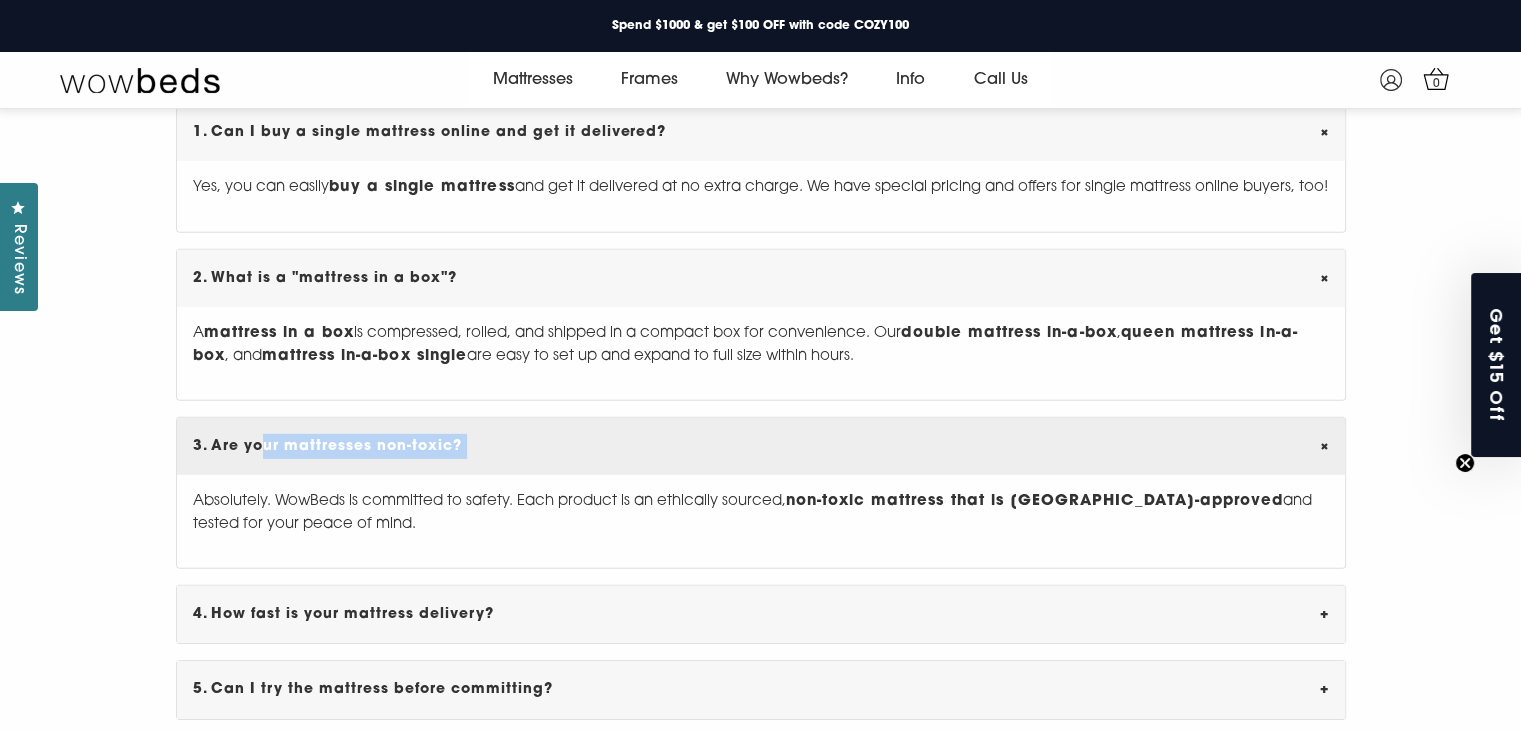 drag, startPoint x: 197, startPoint y: 476, endPoint x: 476, endPoint y: 484, distance: 279.1147 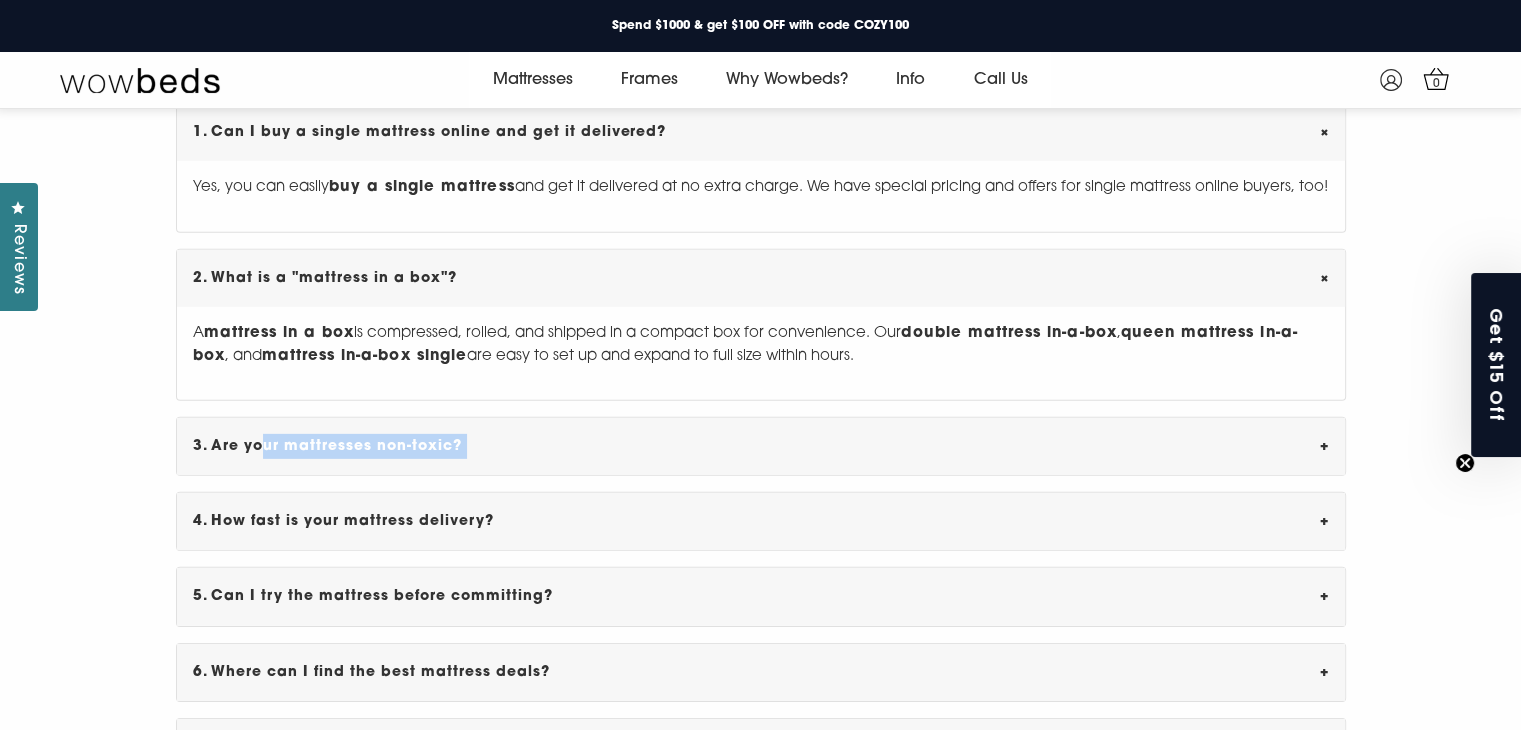 copy on "3. Are your mattresses non-toxic?" 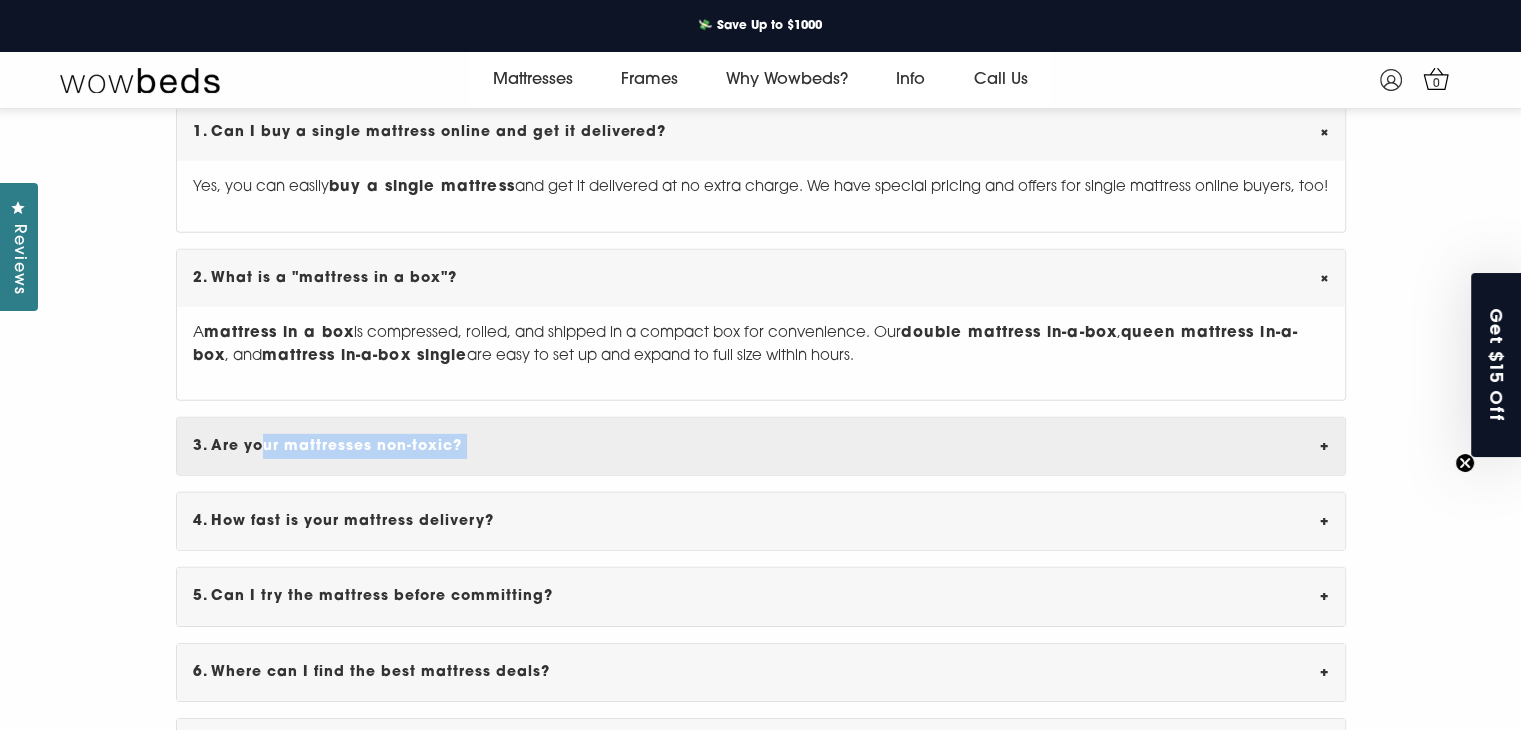 click on "3. Are your mattresses non-toxic?
+" at bounding box center (761, 446) 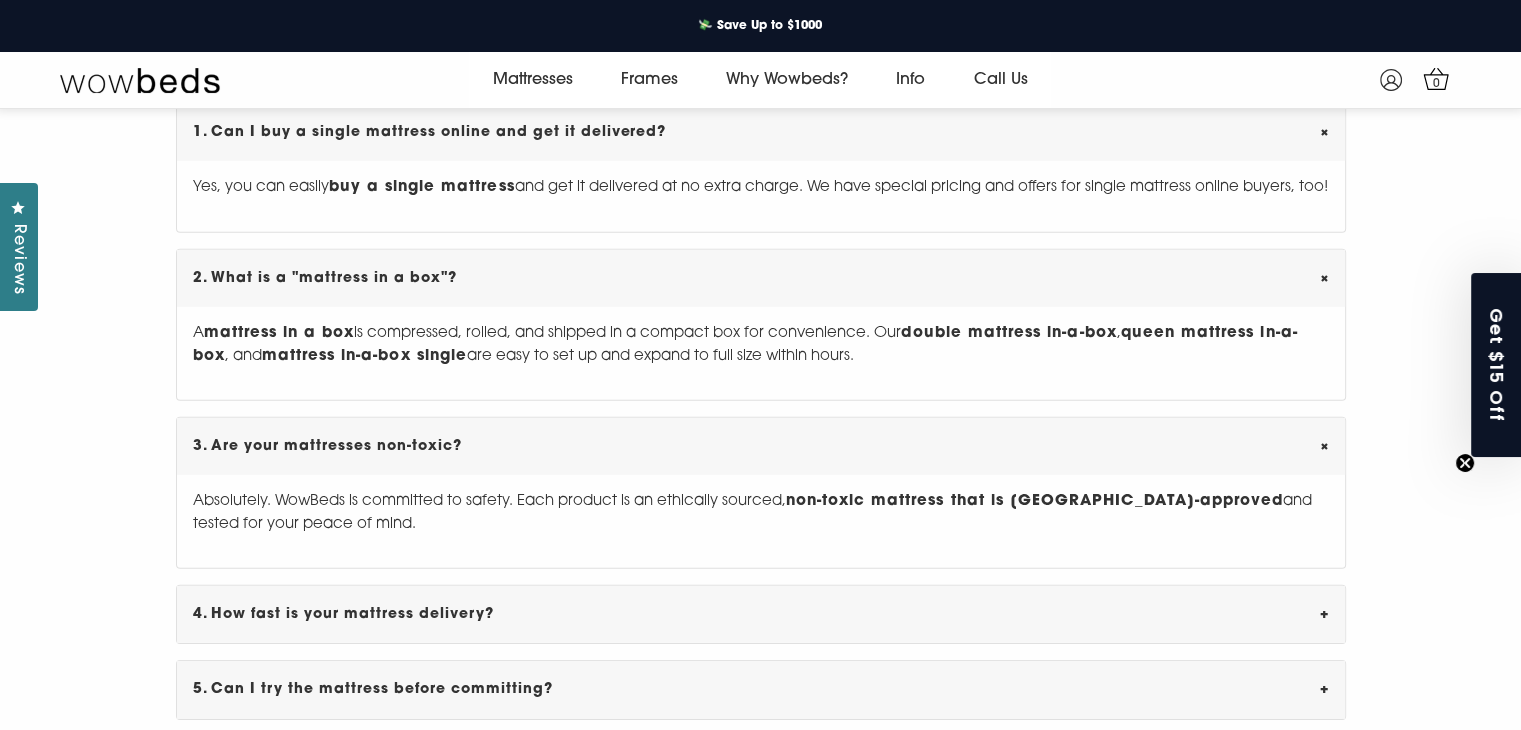 drag, startPoint x: 192, startPoint y: 514, endPoint x: 318, endPoint y: 555, distance: 132.50282 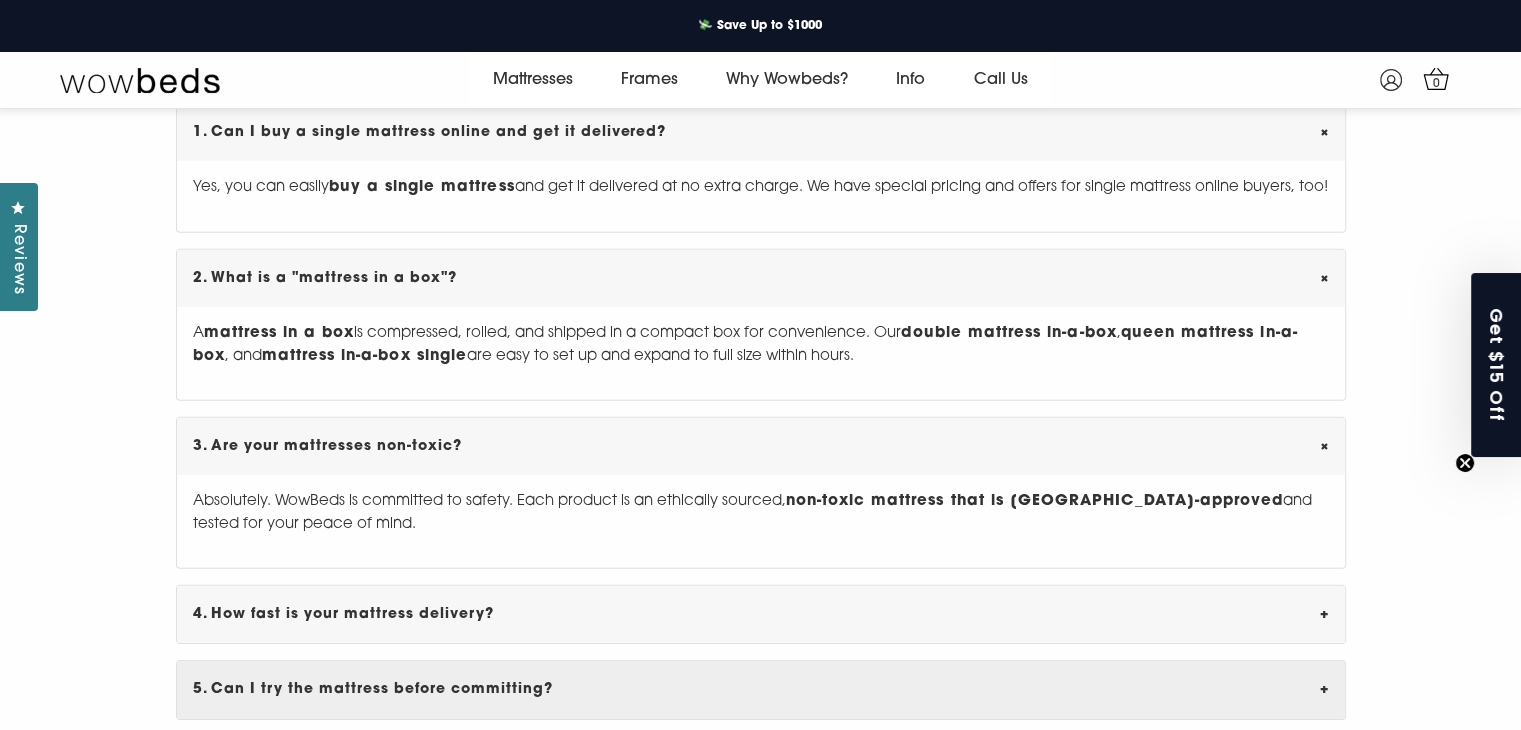 copy on "Absolutely. WowBeds is committed to safety. Each product is an ethically sourced,  non-toxic mattress that is [GEOGRAPHIC_DATA]-approved  and tested for your peace of mind." 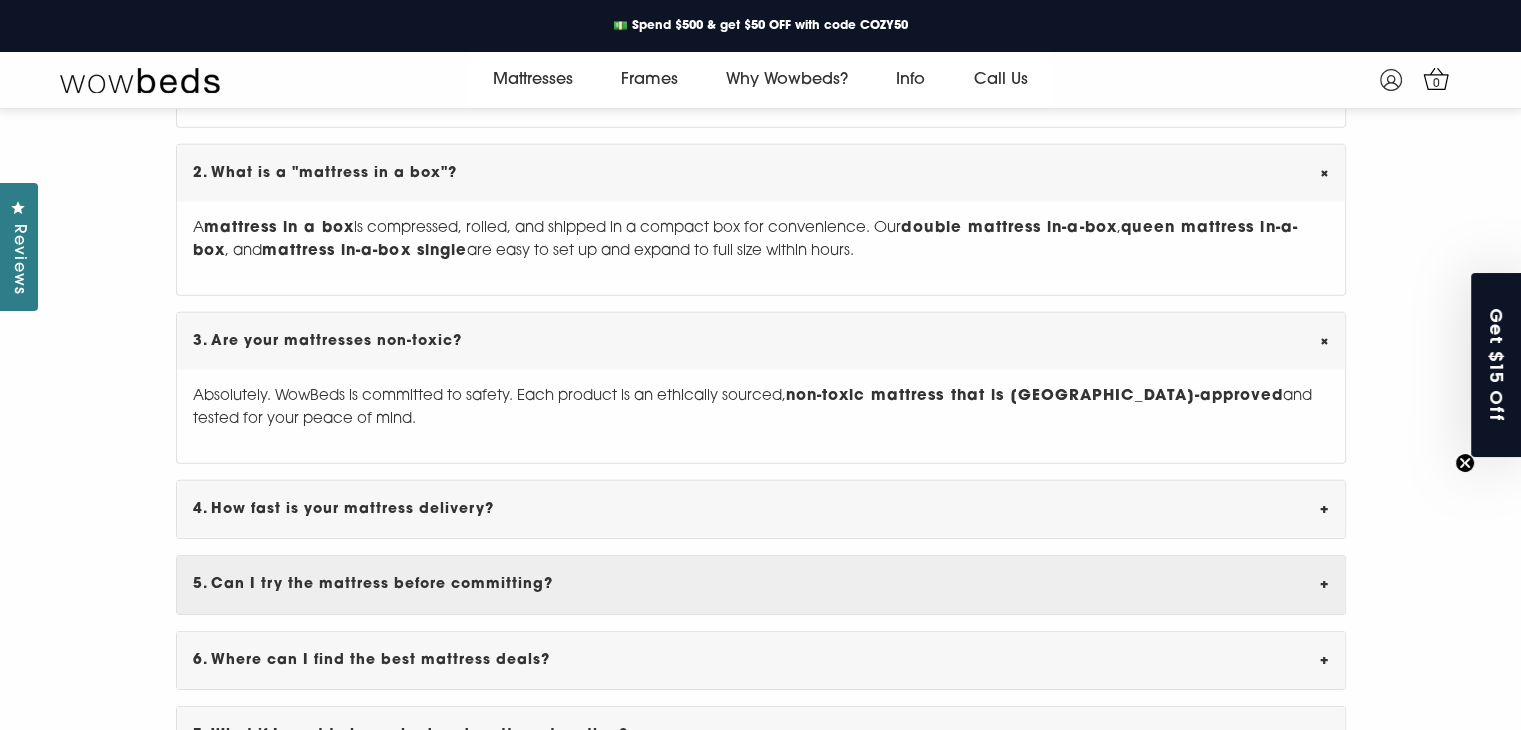 scroll, scrollTop: 6263, scrollLeft: 0, axis: vertical 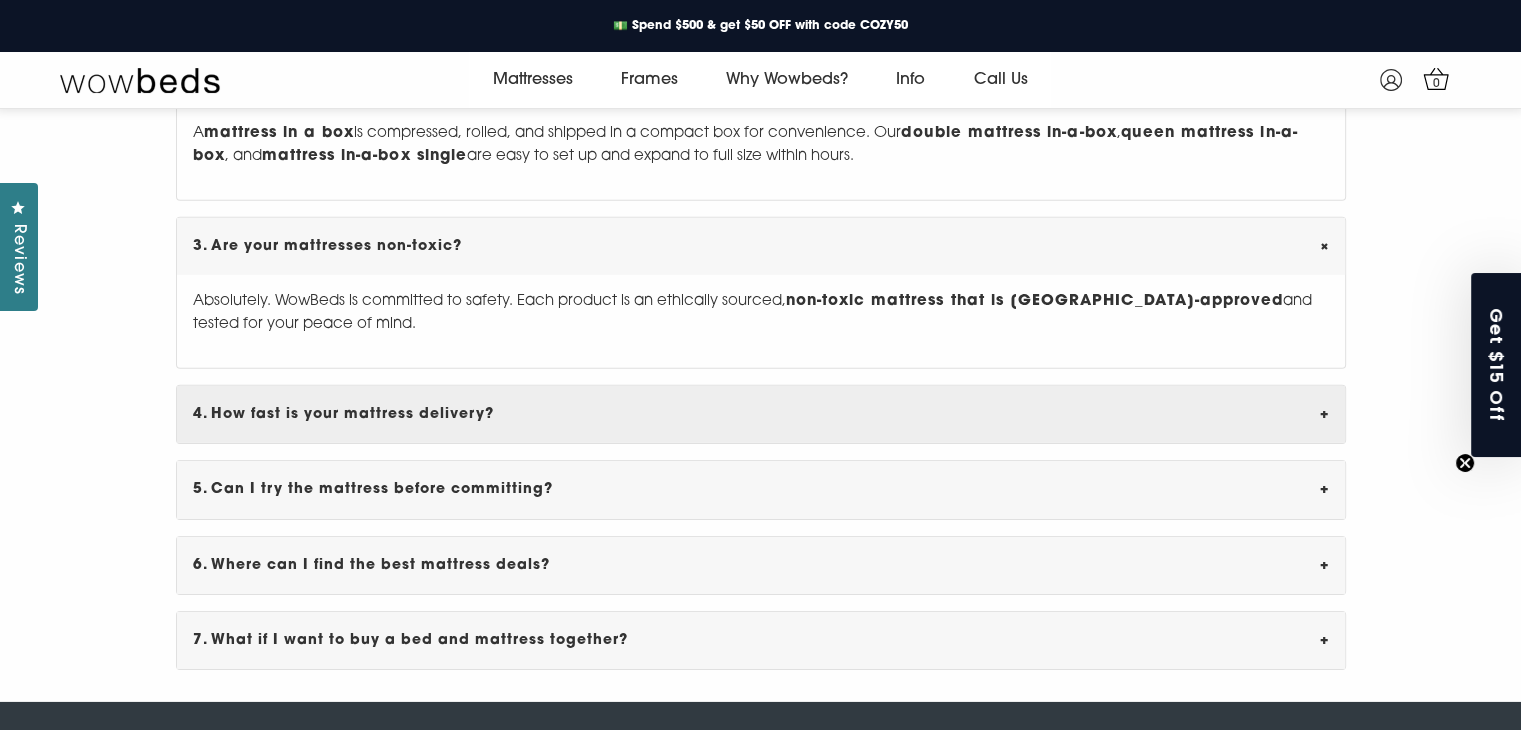click on "4. How fast is your mattress delivery?
+" at bounding box center [761, 414] 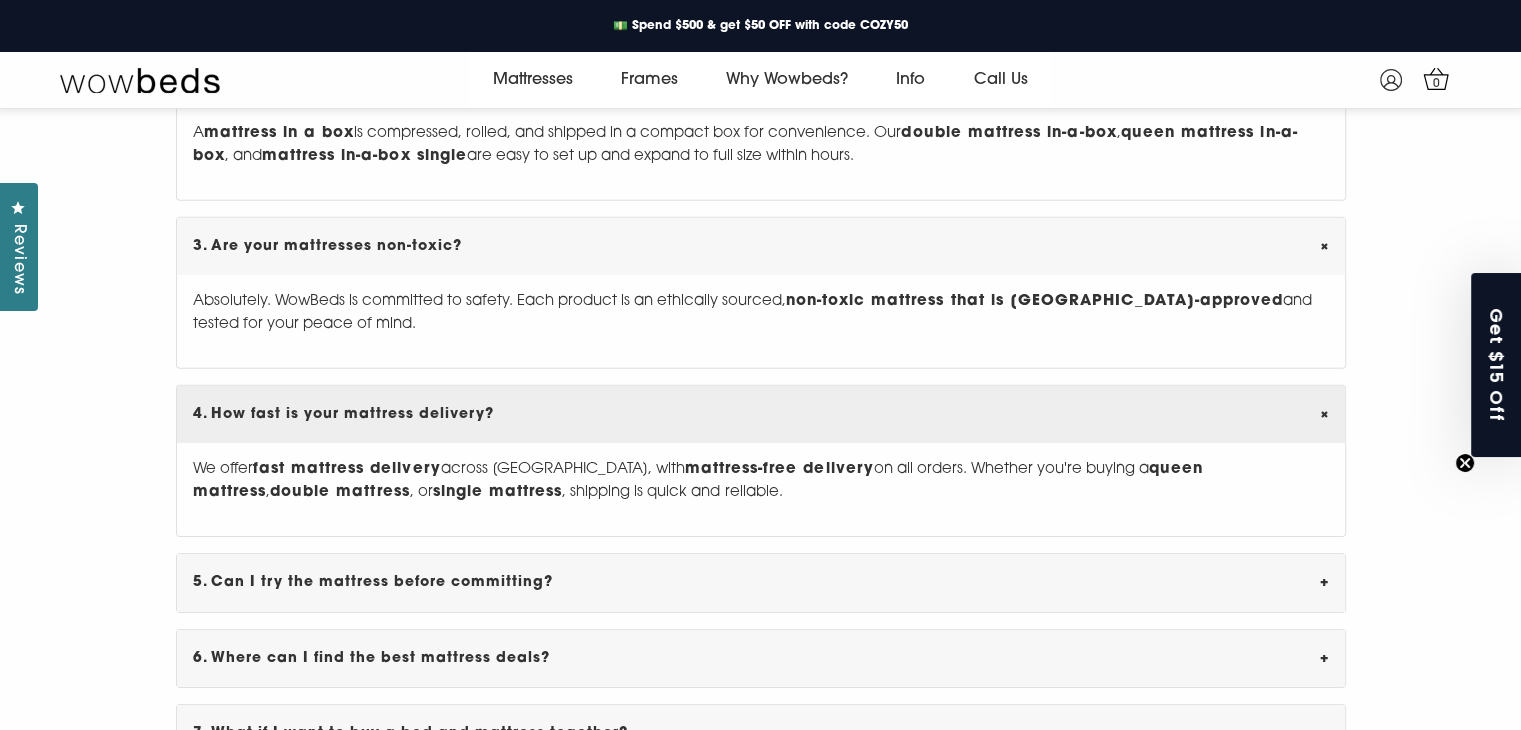 drag, startPoint x: 182, startPoint y: 430, endPoint x: 516, endPoint y: 432, distance: 334.00598 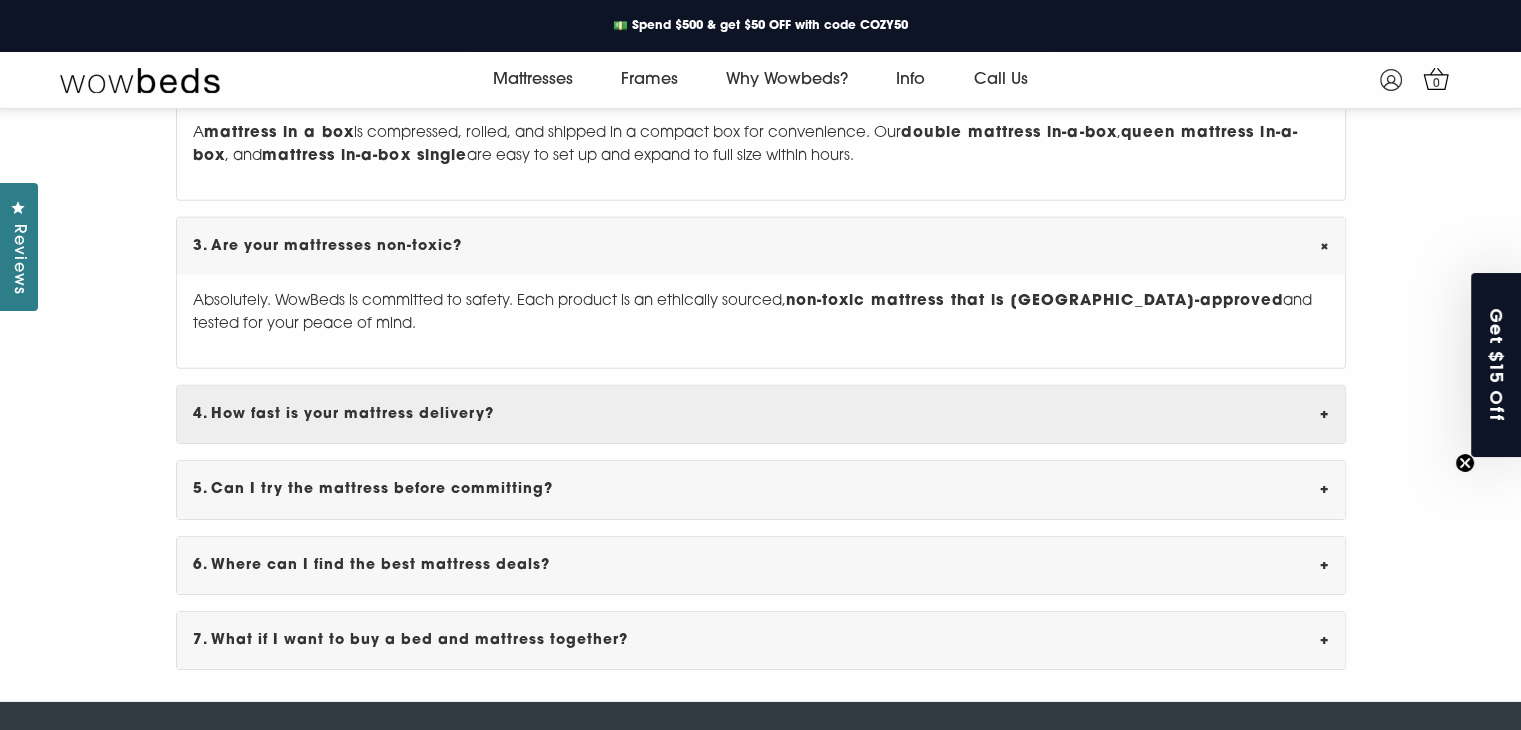copy on "4. How fast is your mattress delivery?" 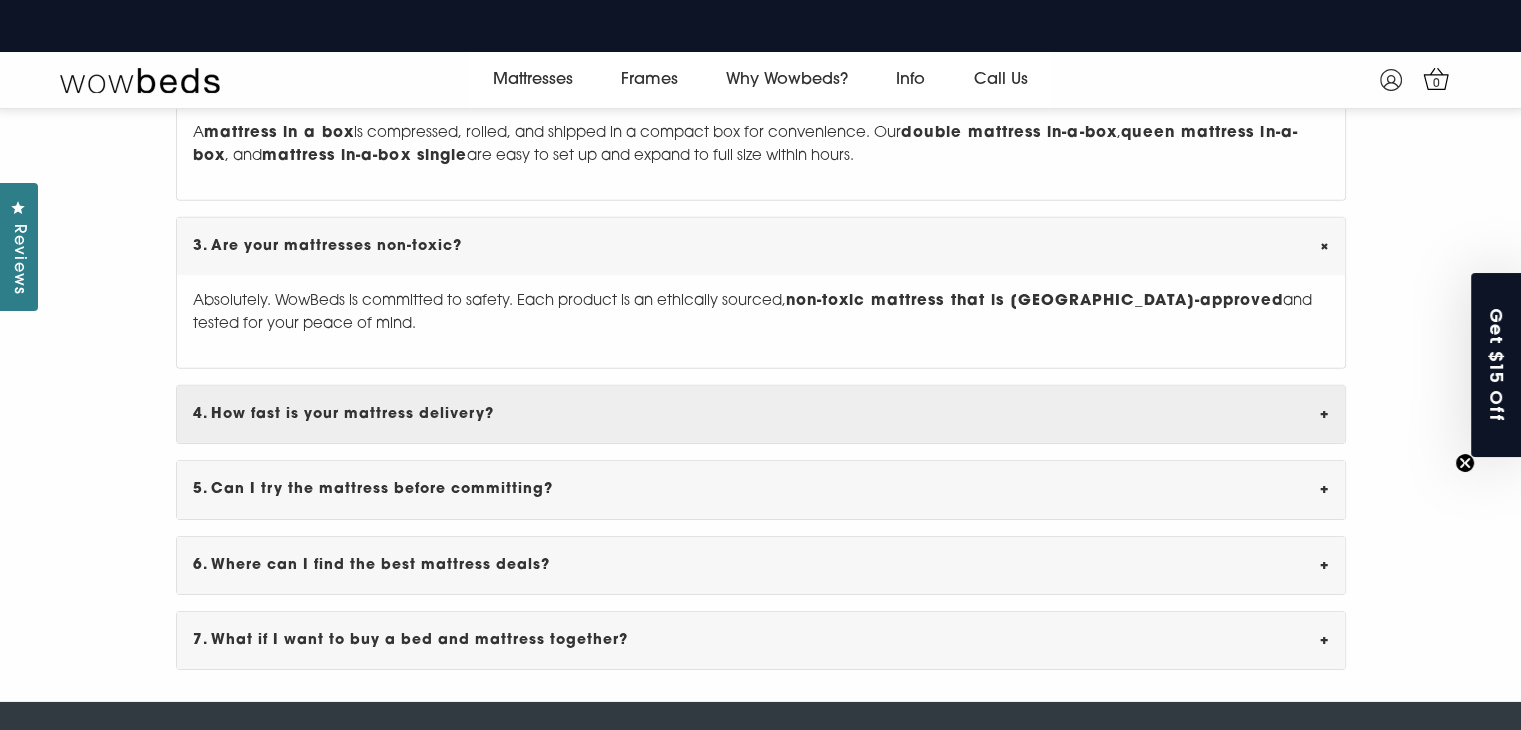 click on "4. How fast is your mattress delivery?
+" at bounding box center [761, 414] 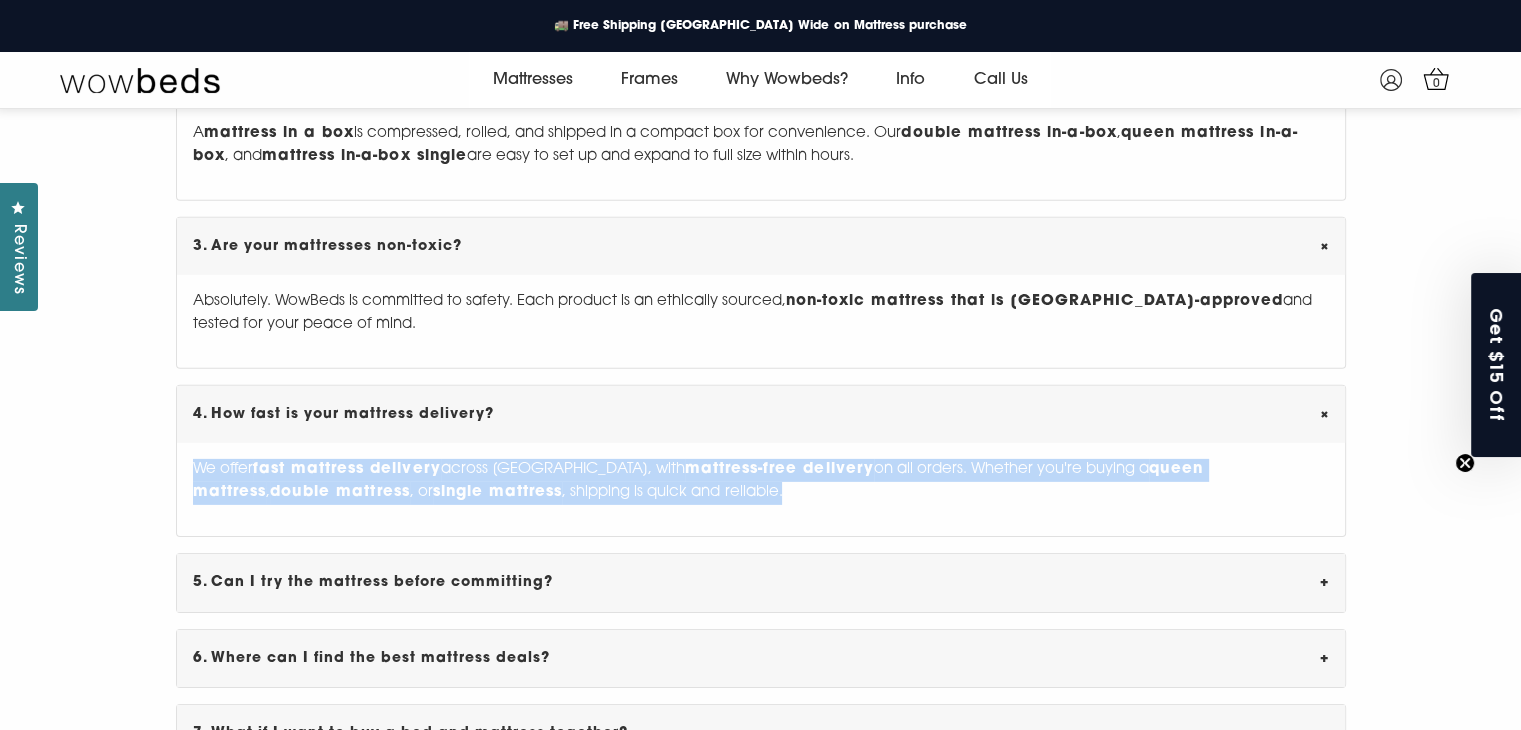 drag, startPoint x: 191, startPoint y: 488, endPoint x: 692, endPoint y: 517, distance: 501.83862 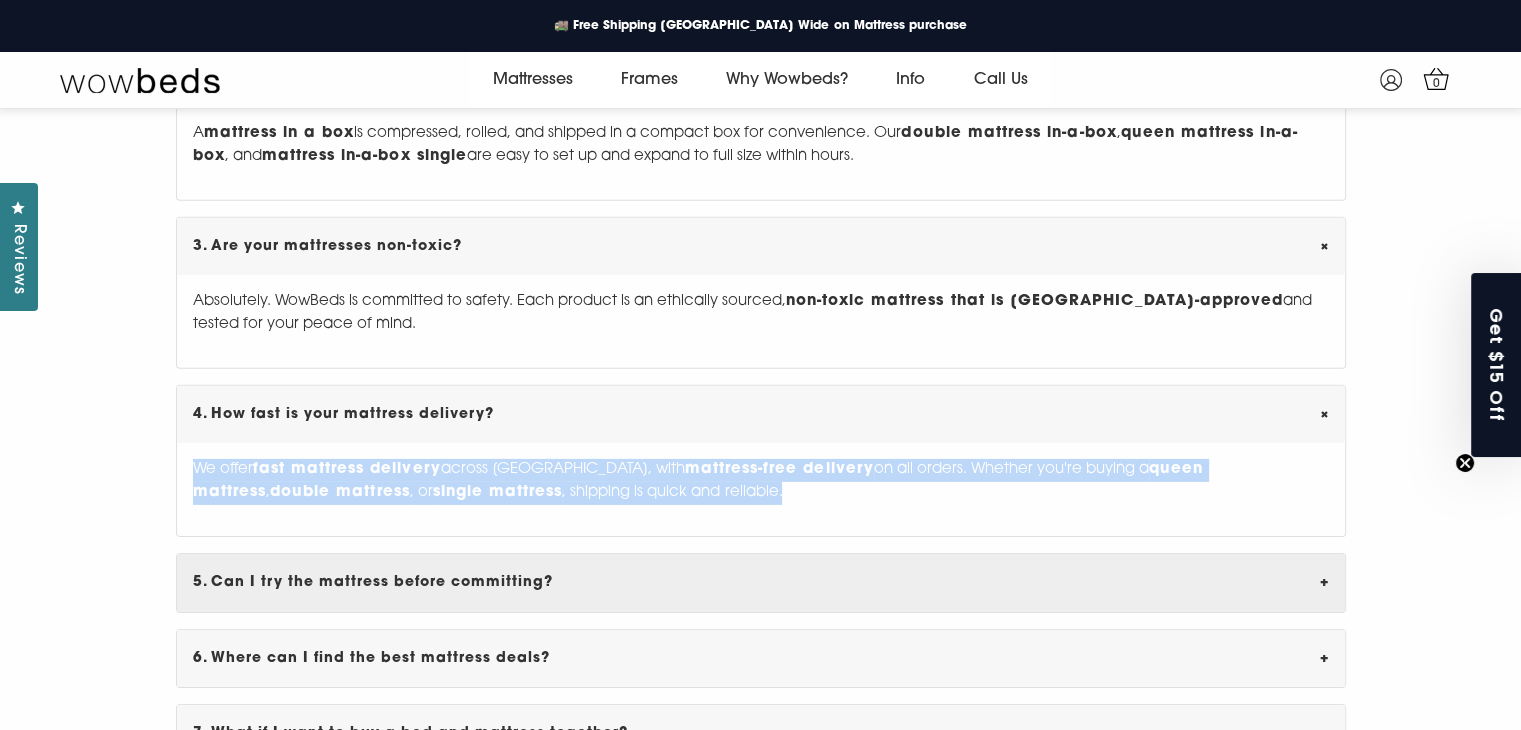 copy on "We offer  fast mattress delivery  across [GEOGRAPHIC_DATA], with  mattress-free delivery  on all orders. Whether you're buying a  queen mattress ,  double mattress , or  single mattress , shipping is quick and reliable." 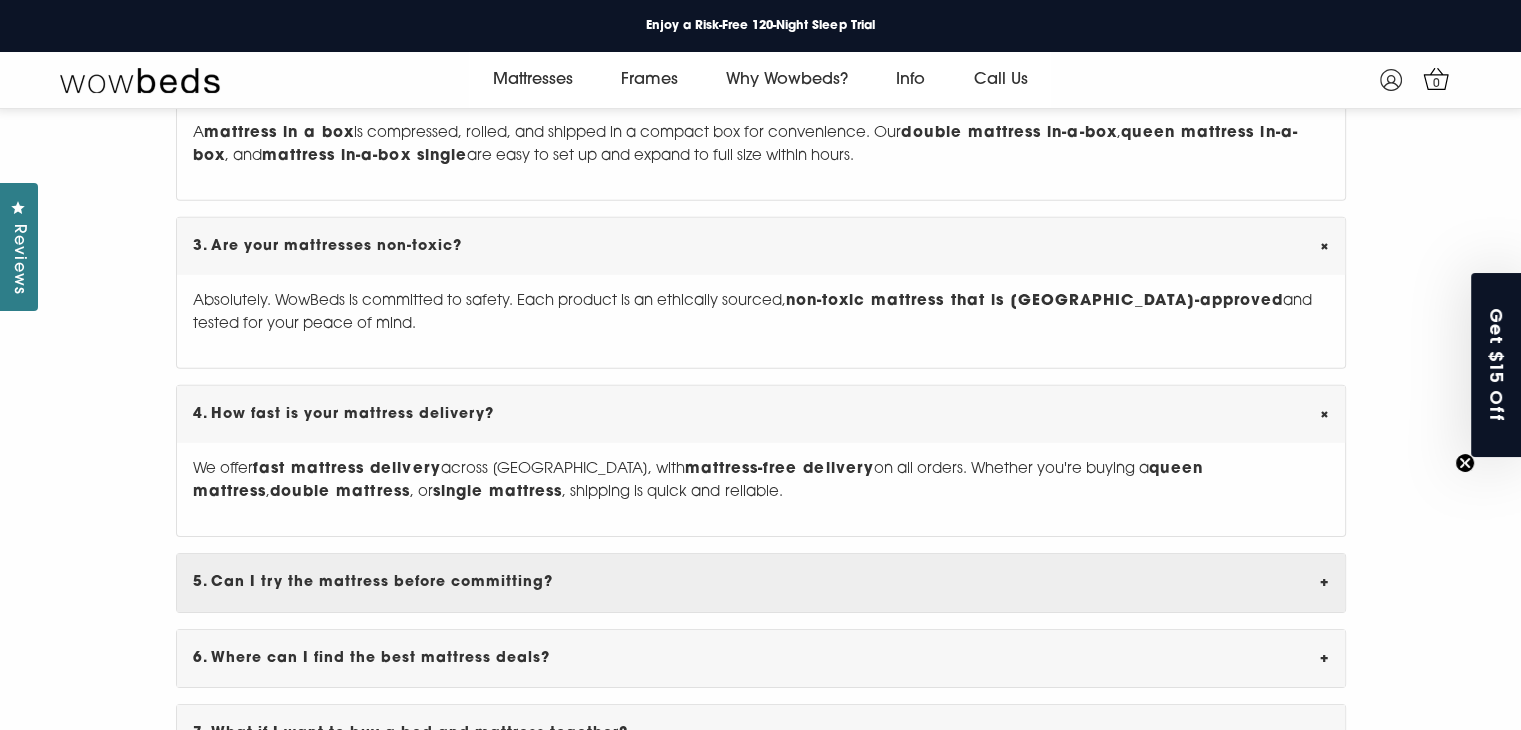 click on "5. Can I try the mattress before committing?
+" at bounding box center [761, 582] 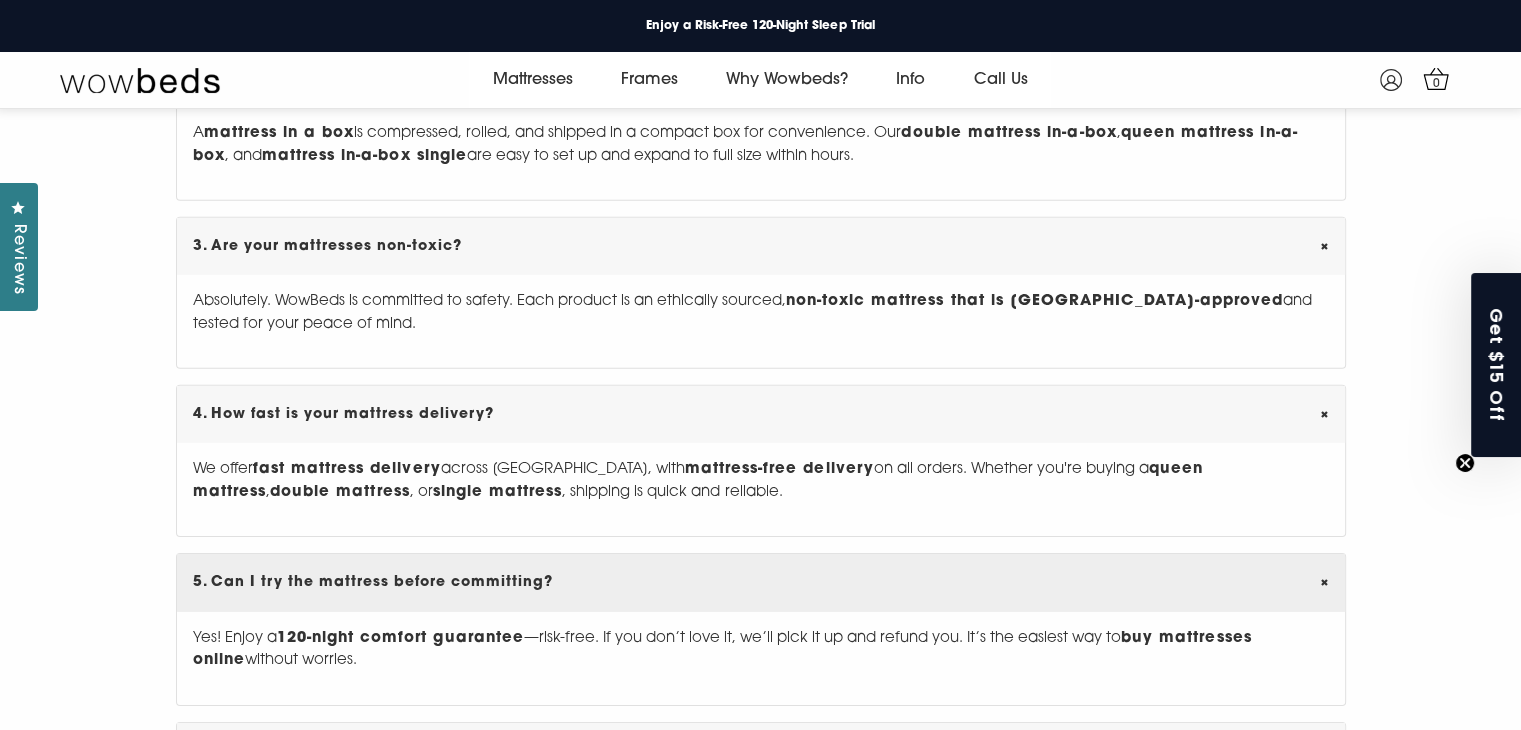 drag, startPoint x: 253, startPoint y: 604, endPoint x: 576, endPoint y: 607, distance: 323.01395 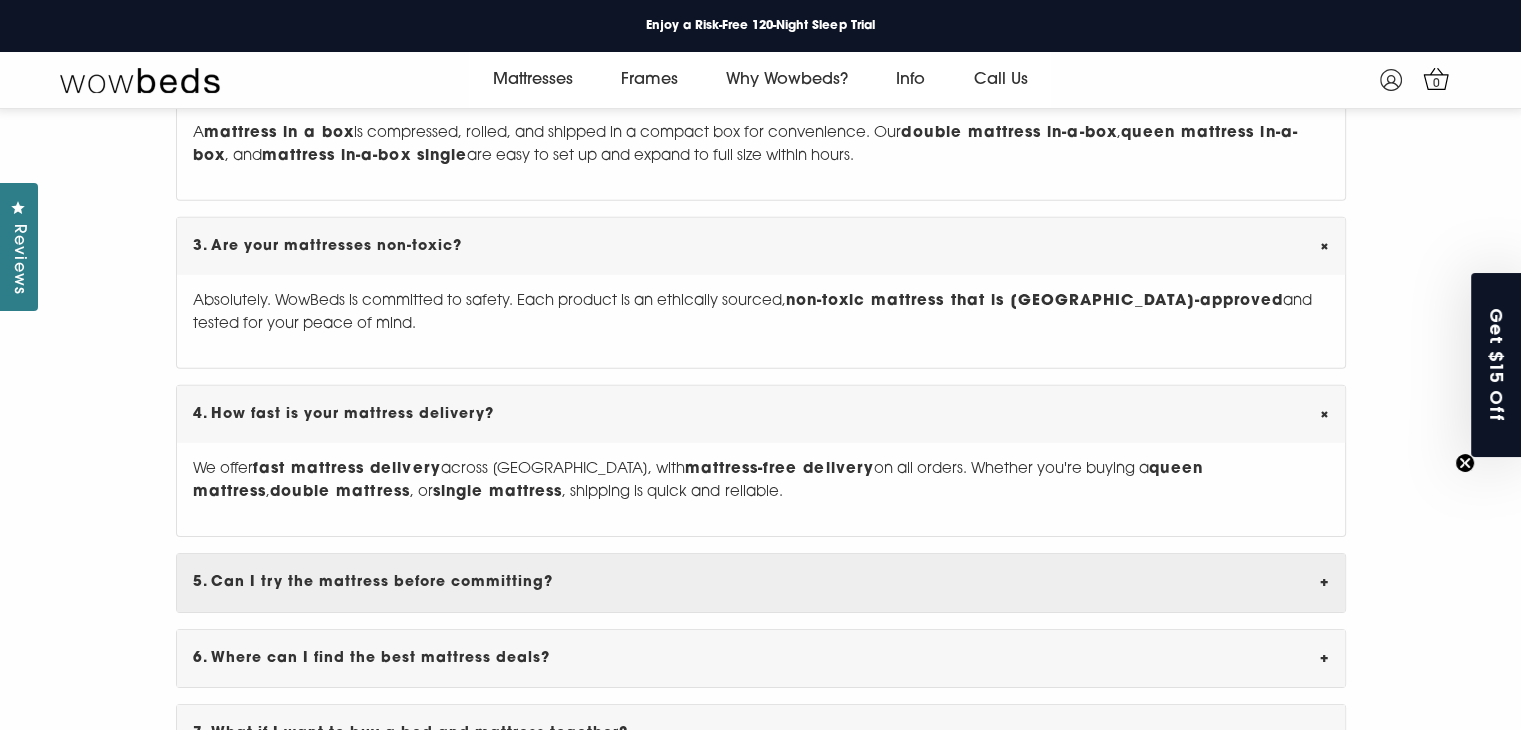 copy on "5. Can I try the mattress before committing?" 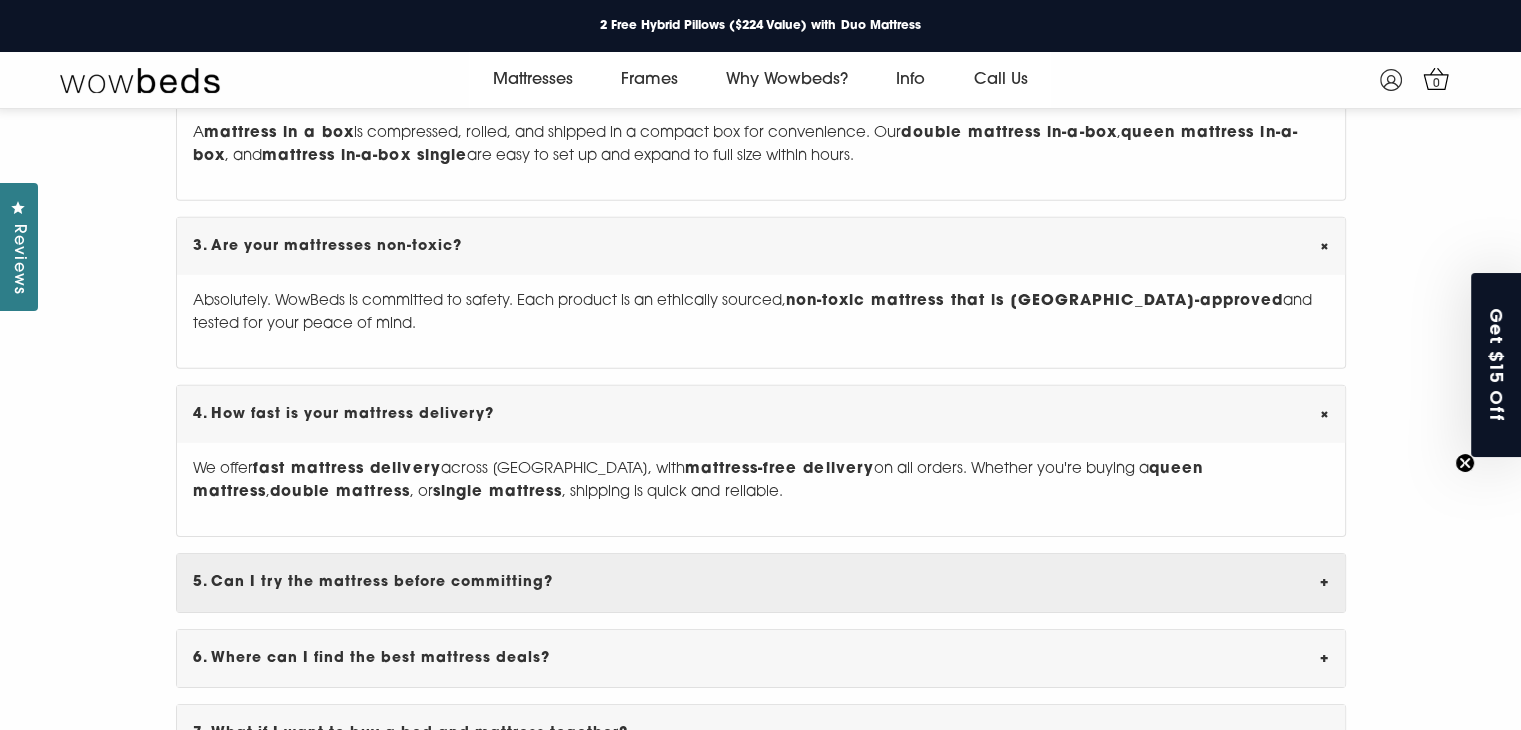 click on "5. Can I try the mattress before committing?
+" at bounding box center [761, 582] 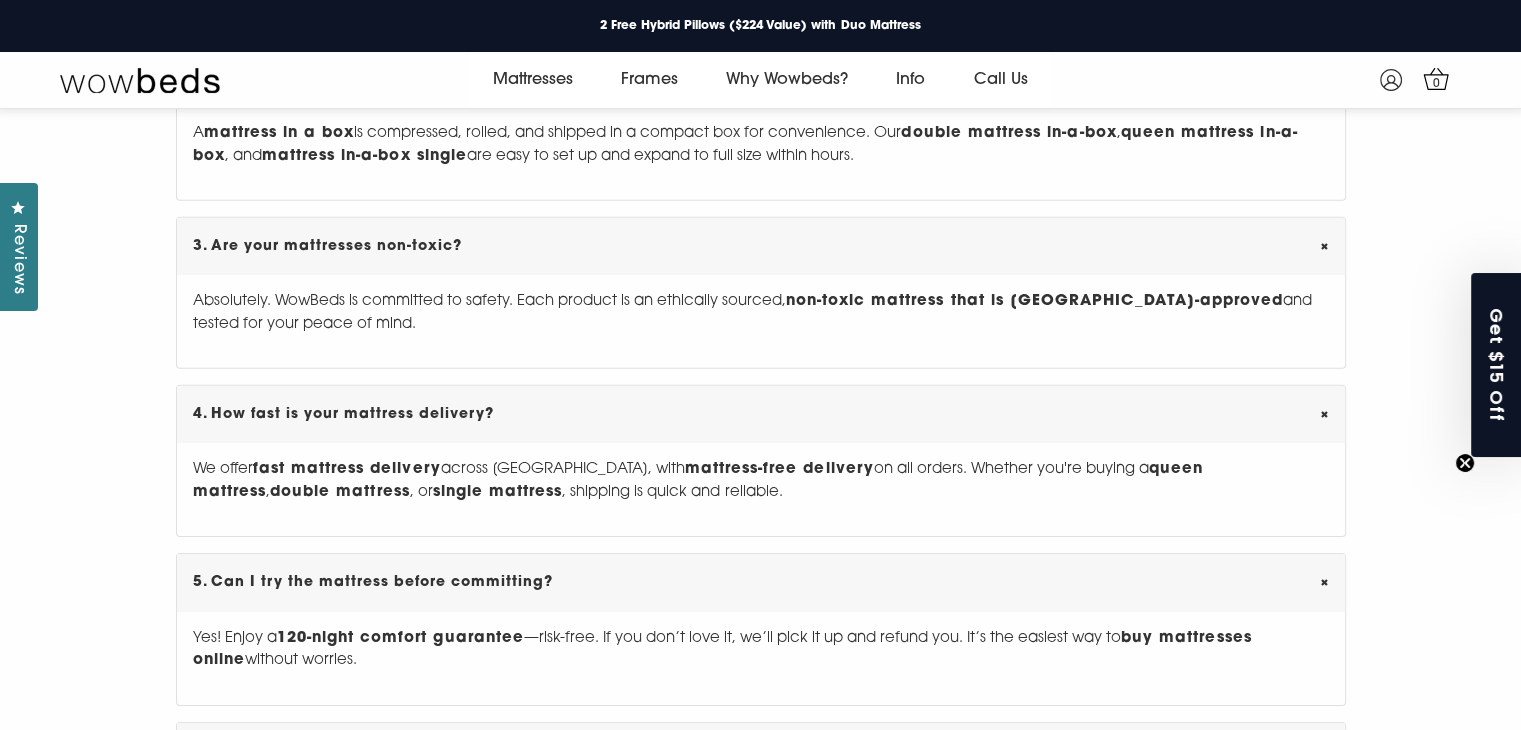 drag, startPoint x: 190, startPoint y: 657, endPoint x: 320, endPoint y: 681, distance: 132.19682 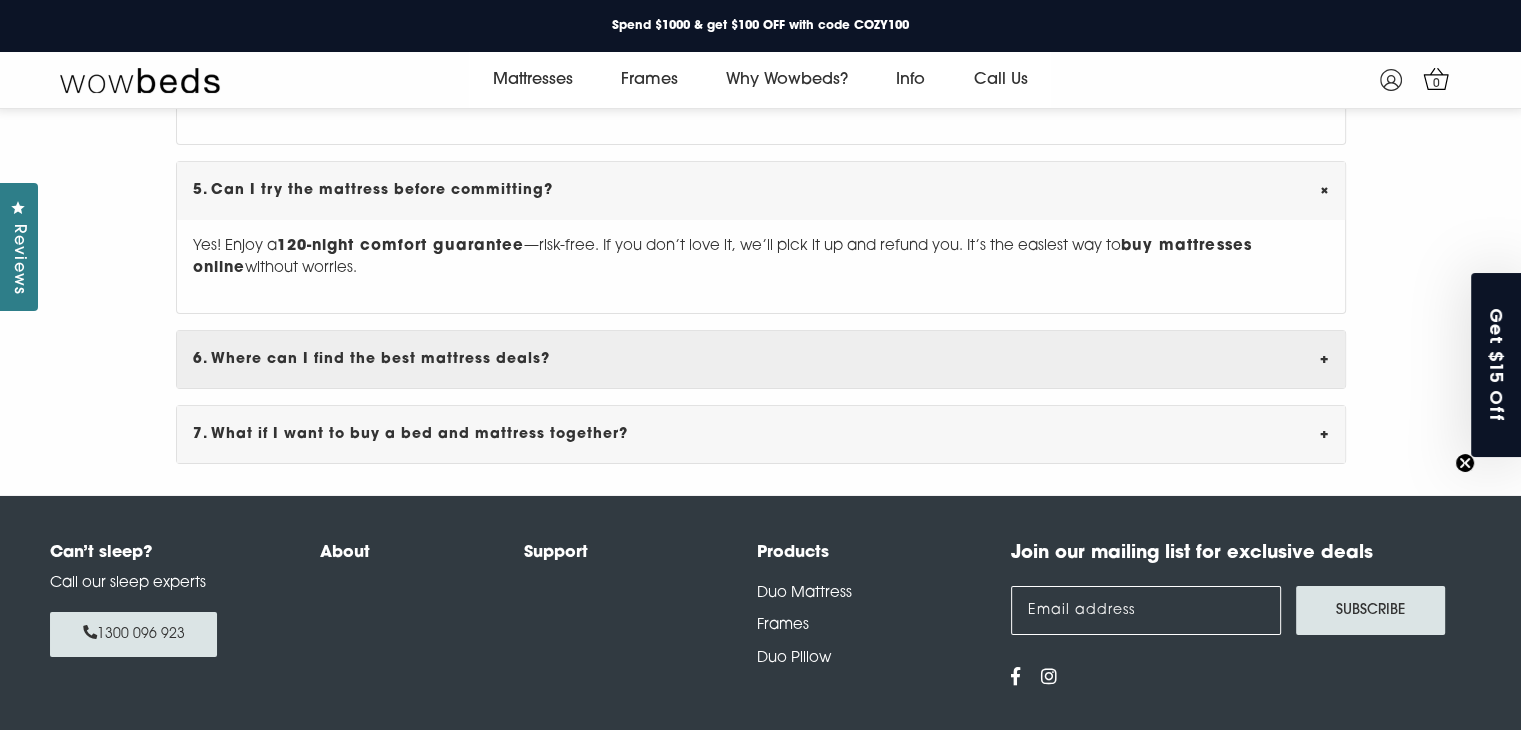 scroll, scrollTop: 6735, scrollLeft: 0, axis: vertical 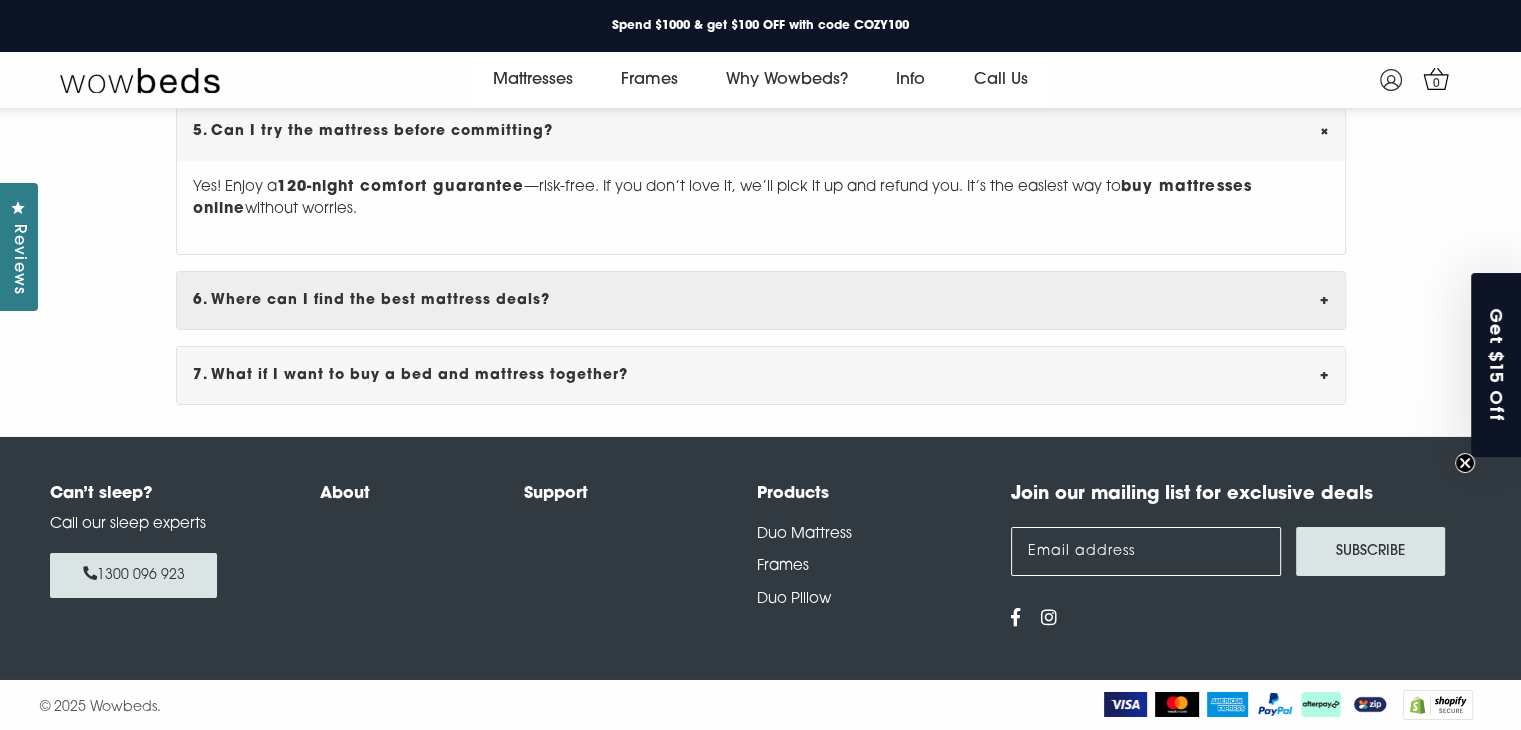 click on "6. Where can I find the best mattress deals?
+" at bounding box center [761, 300] 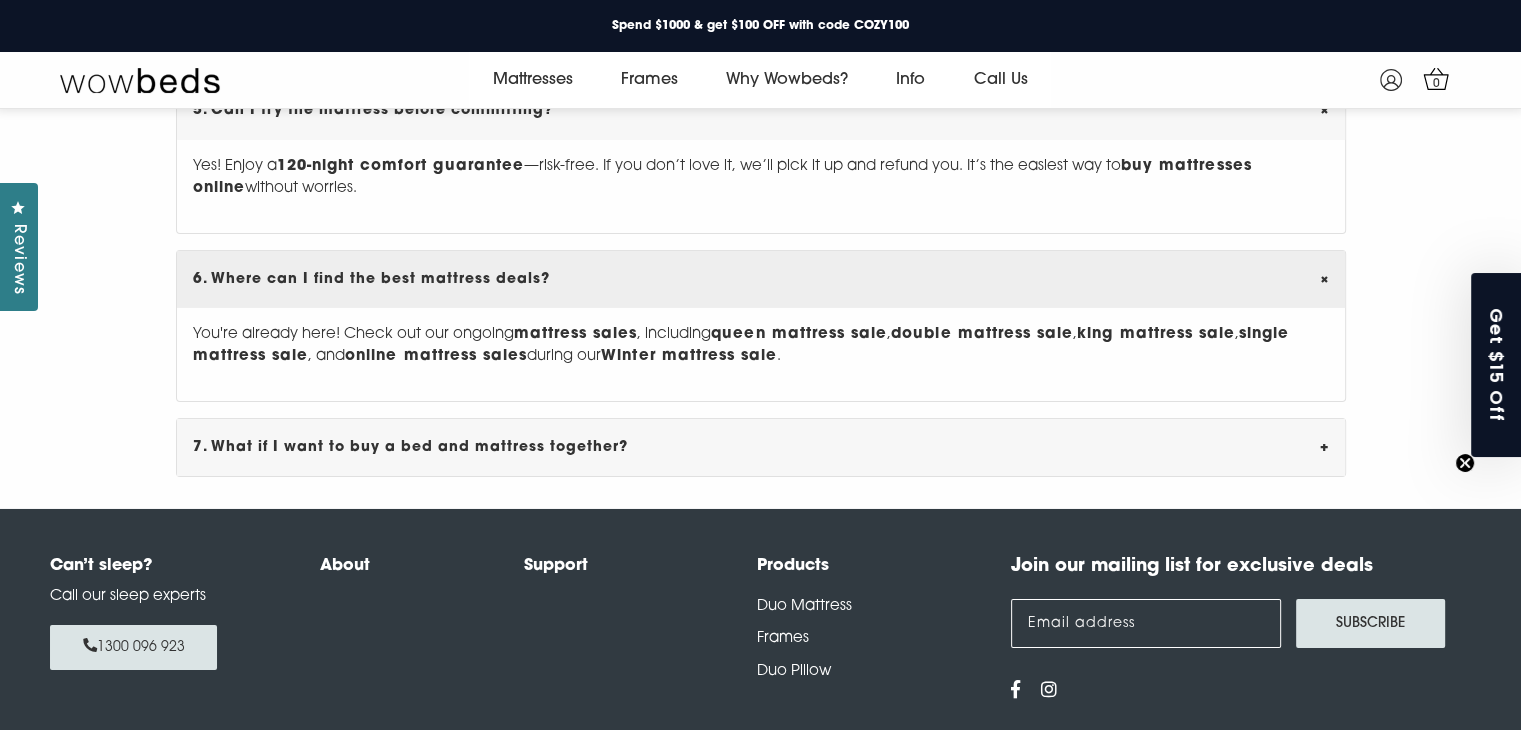 drag, startPoint x: 184, startPoint y: 301, endPoint x: 583, endPoint y: 308, distance: 399.0614 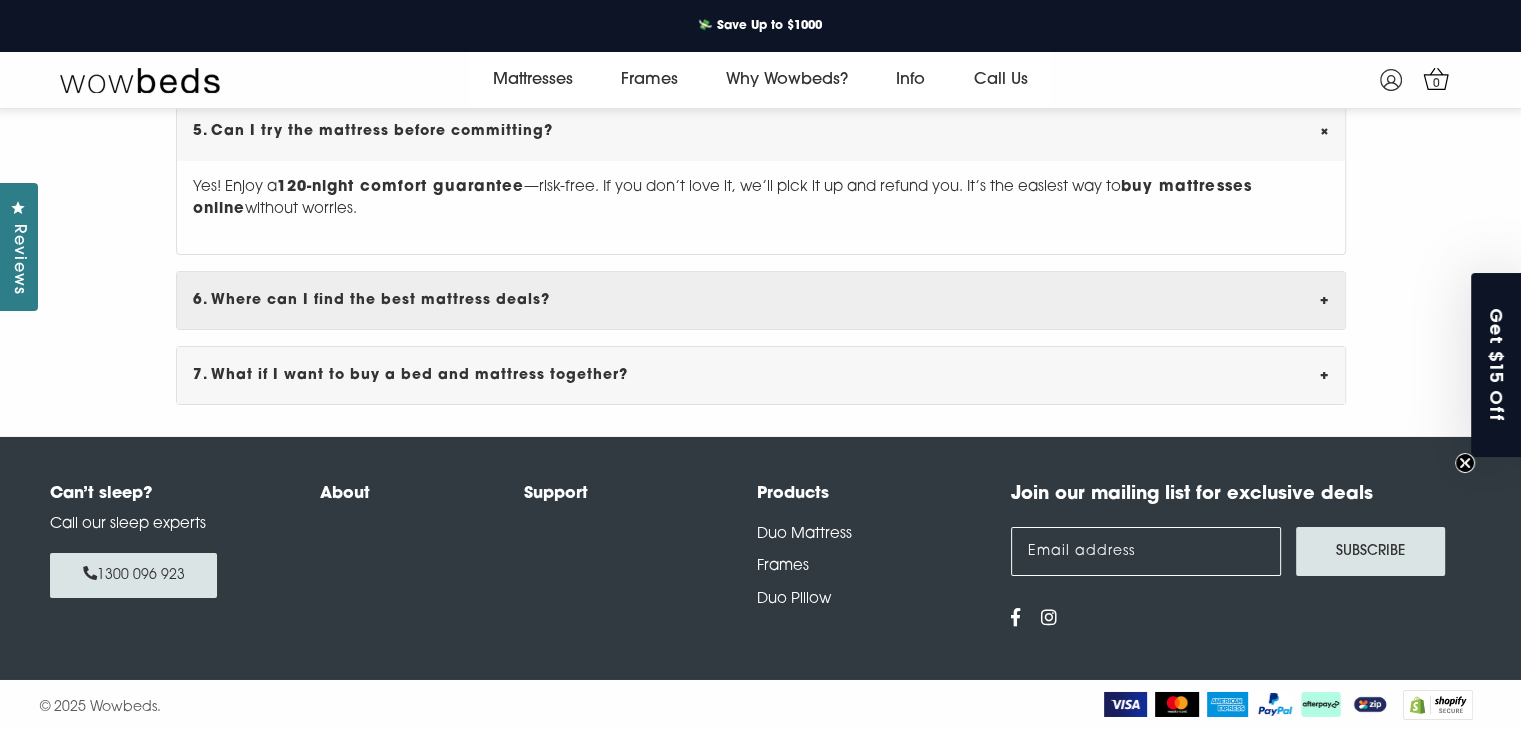 click on "6. Where can I find the best mattress deals?
+" at bounding box center (761, 300) 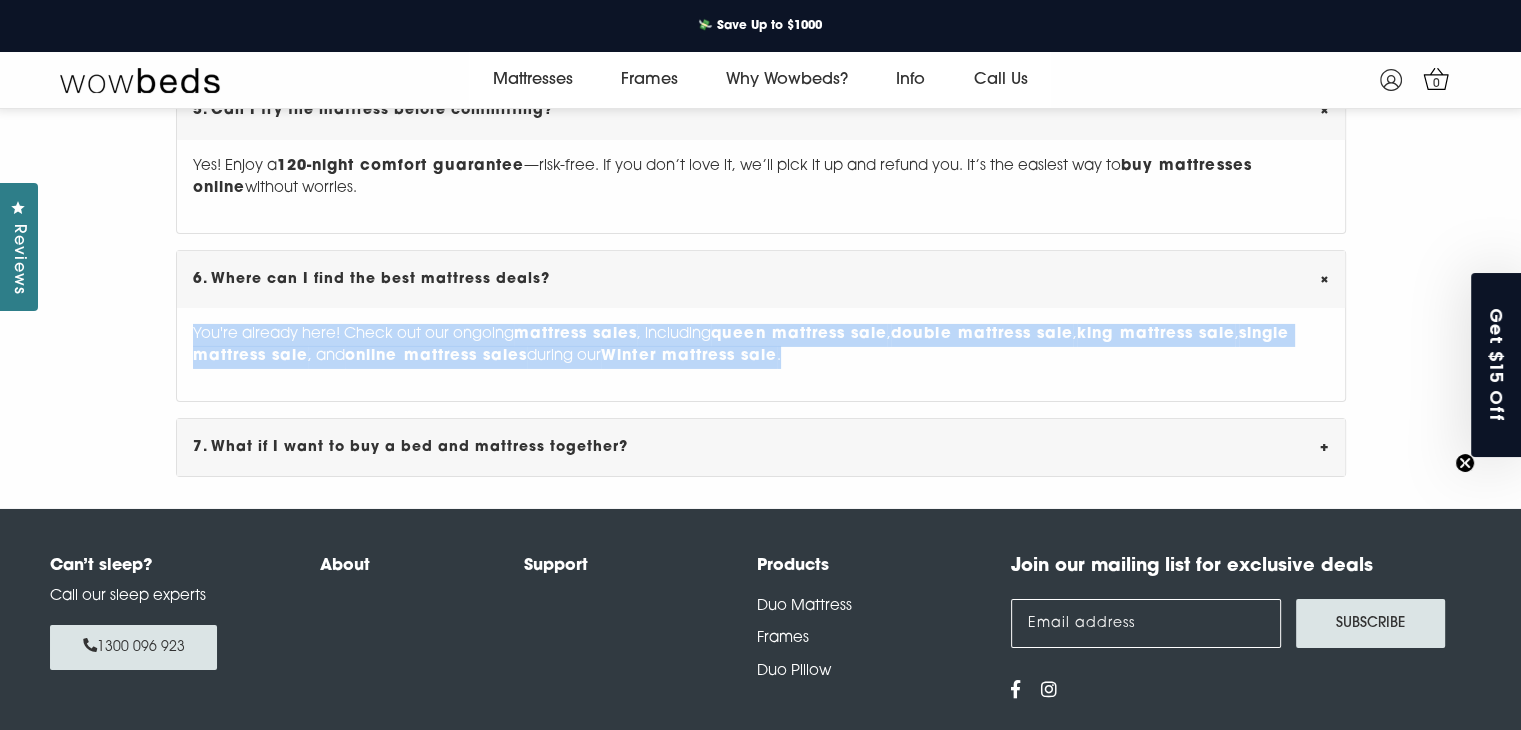 drag, startPoint x: 202, startPoint y: 360, endPoint x: 821, endPoint y: 383, distance: 619.4272 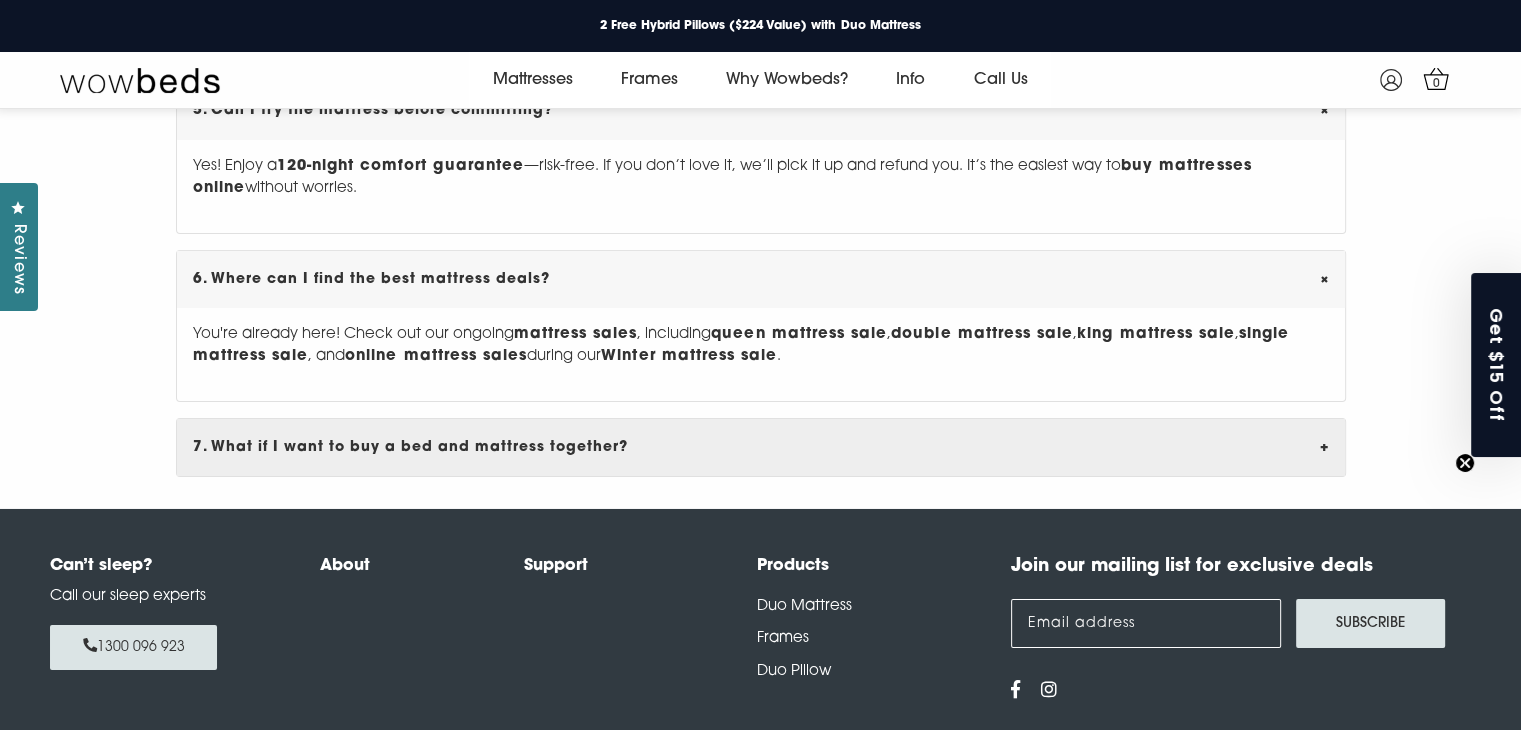 click on "7. What if I want to buy a bed and mattress together?
+" at bounding box center [761, 447] 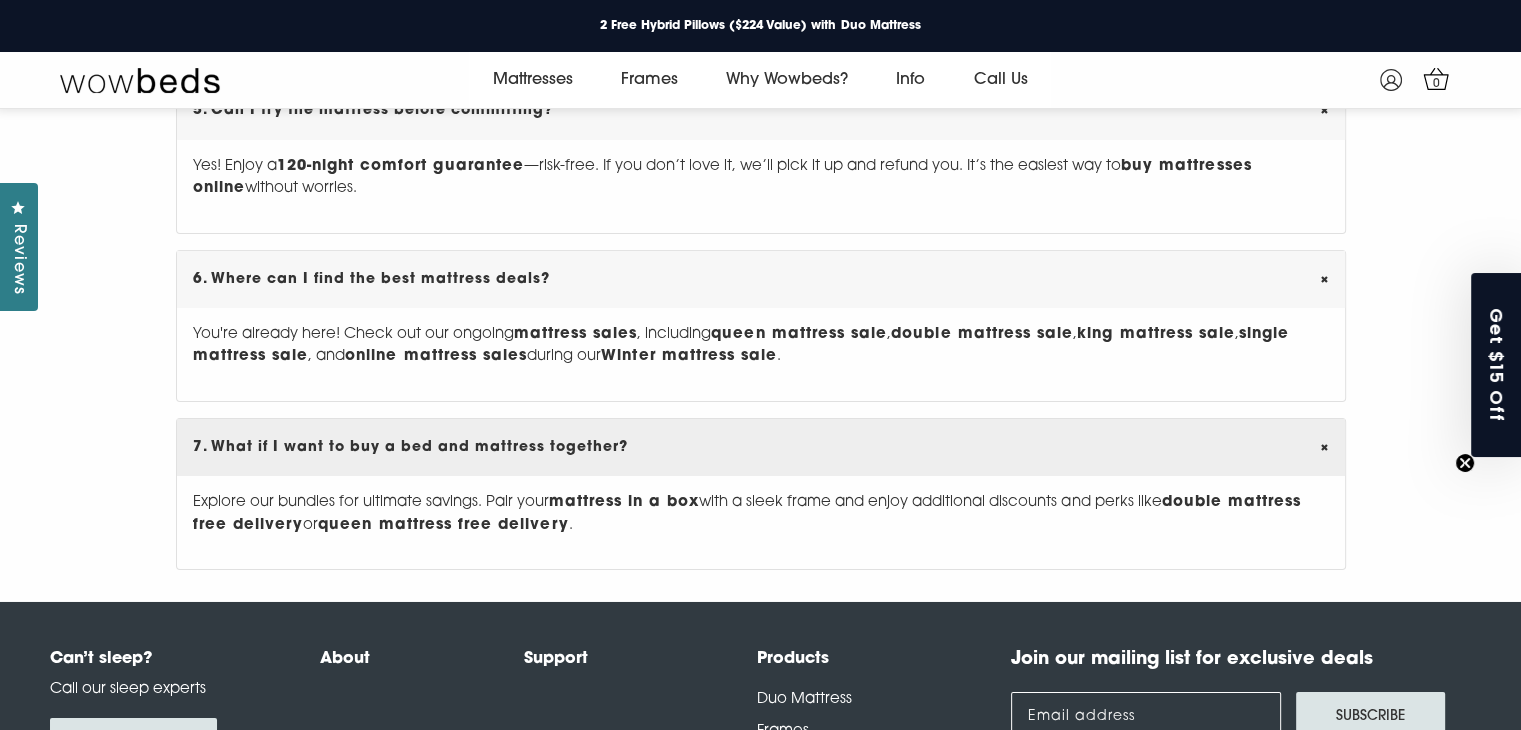 drag, startPoint x: 180, startPoint y: 466, endPoint x: 653, endPoint y: 464, distance: 473.00424 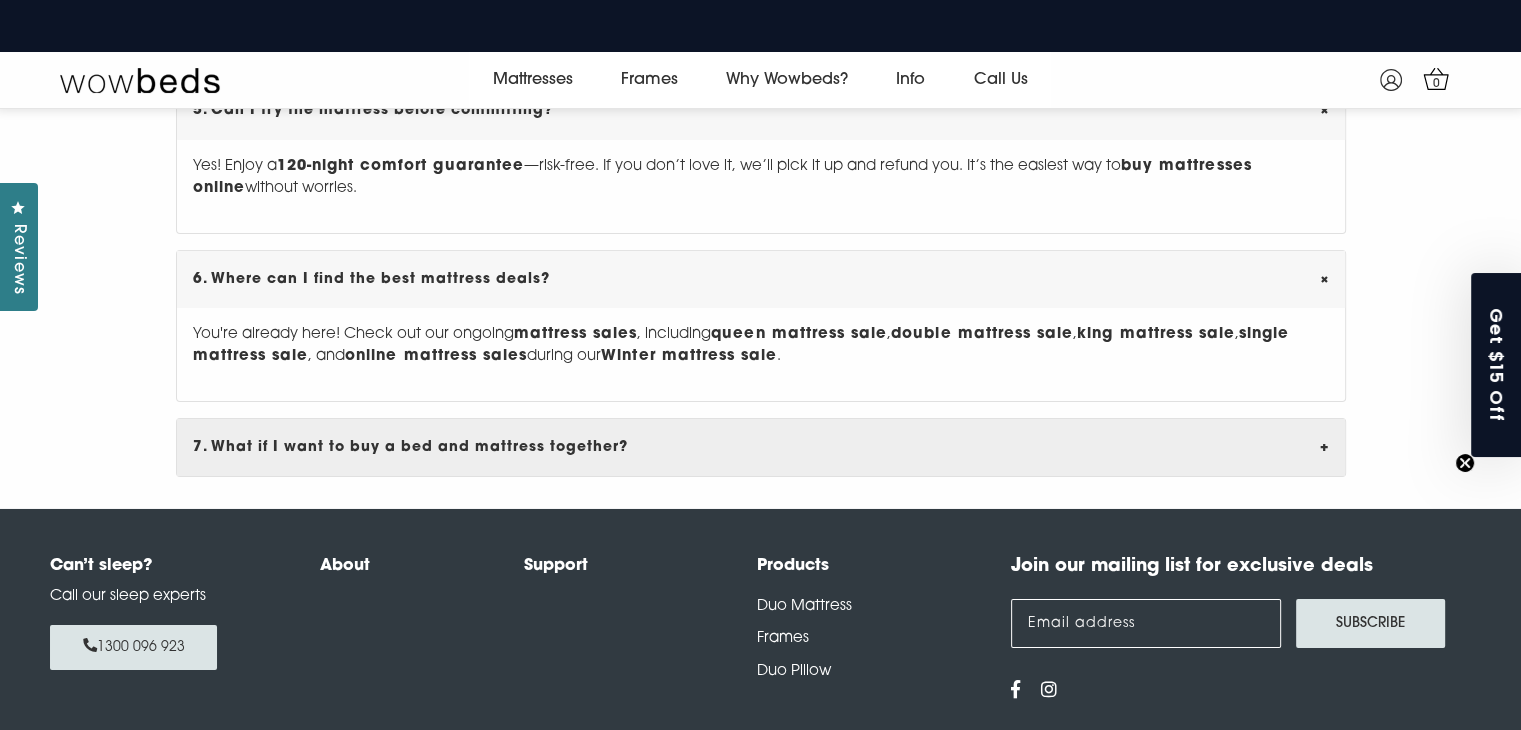 click on "7. What if I want to buy a bed and mattress together?
+" at bounding box center [761, 447] 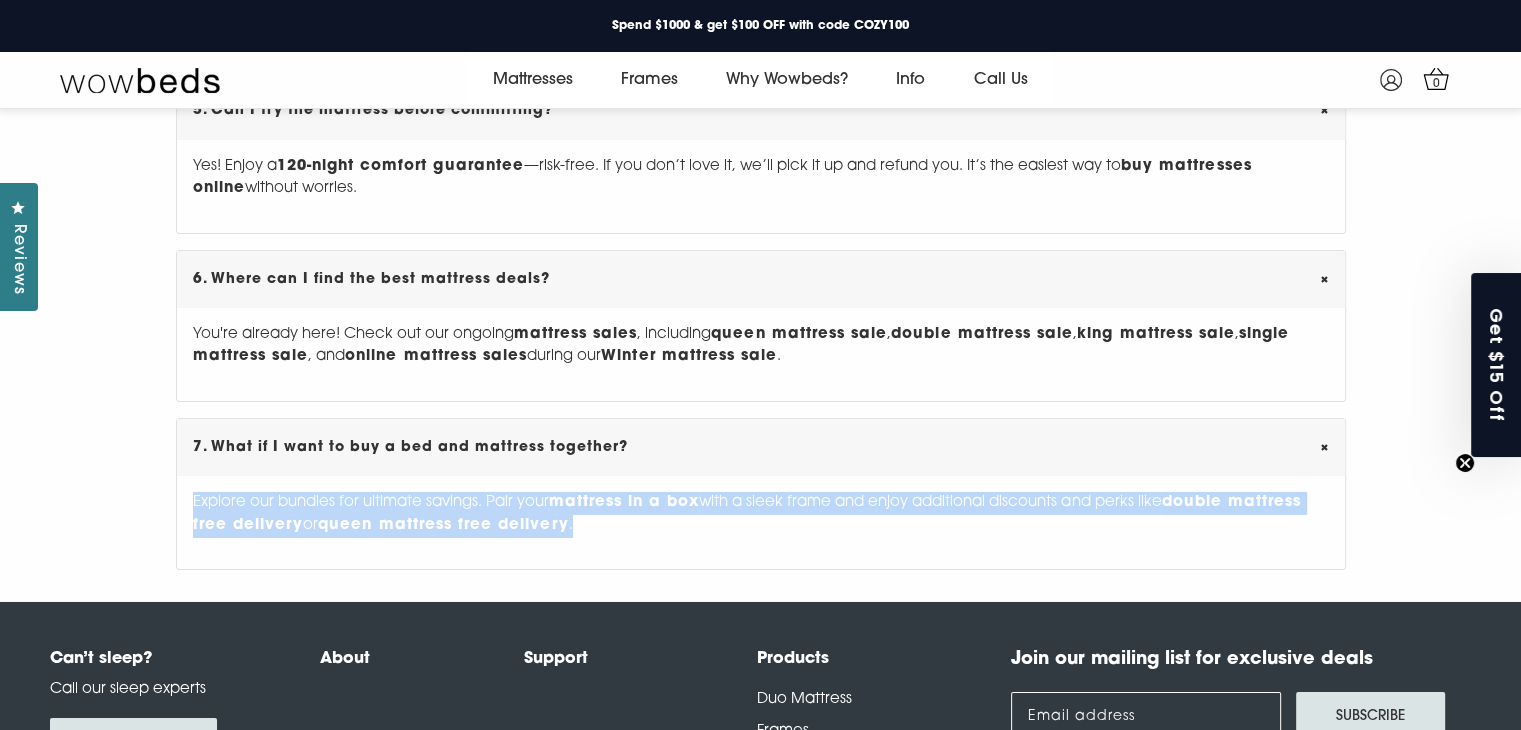 drag, startPoint x: 191, startPoint y: 525, endPoint x: 636, endPoint y: 550, distance: 445.7017 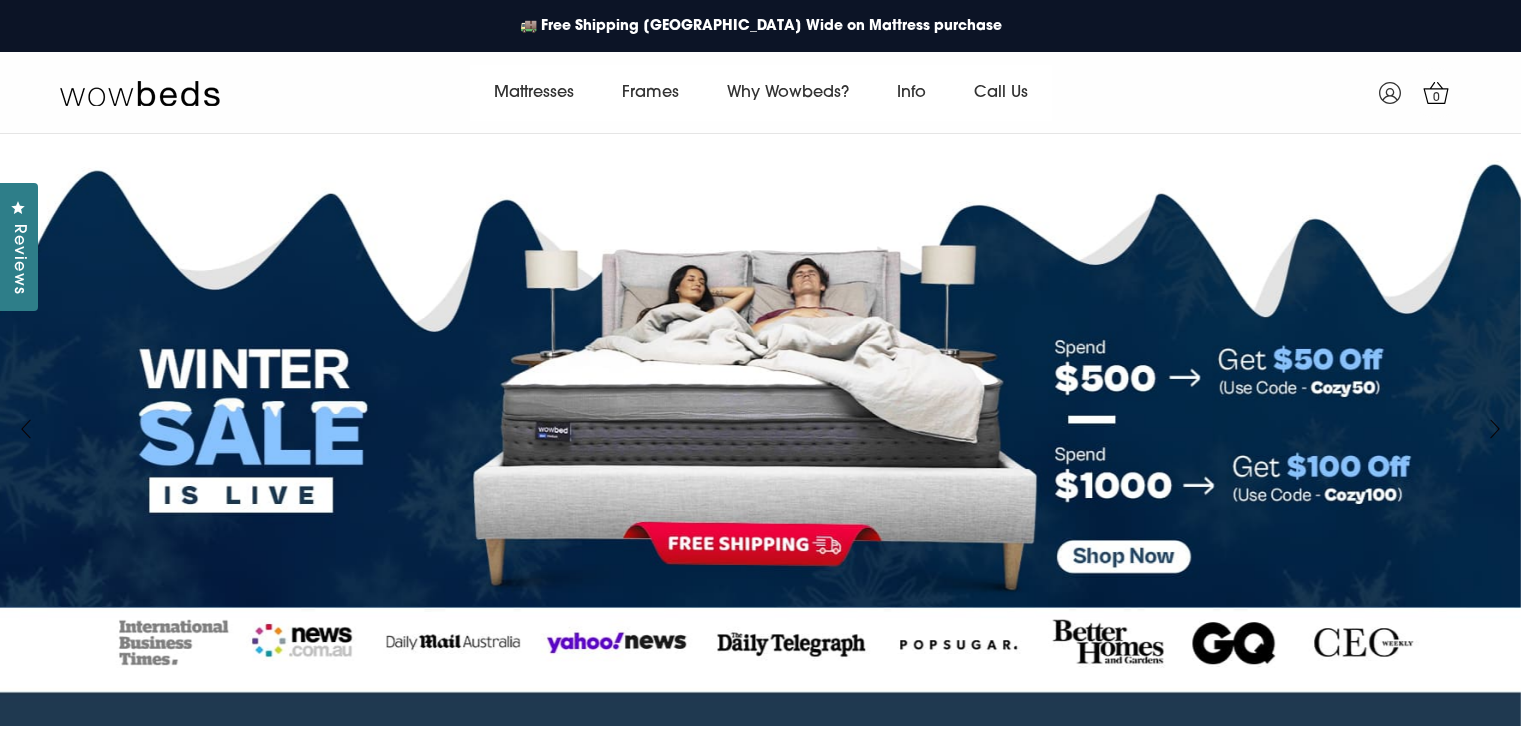 scroll, scrollTop: 0, scrollLeft: 0, axis: both 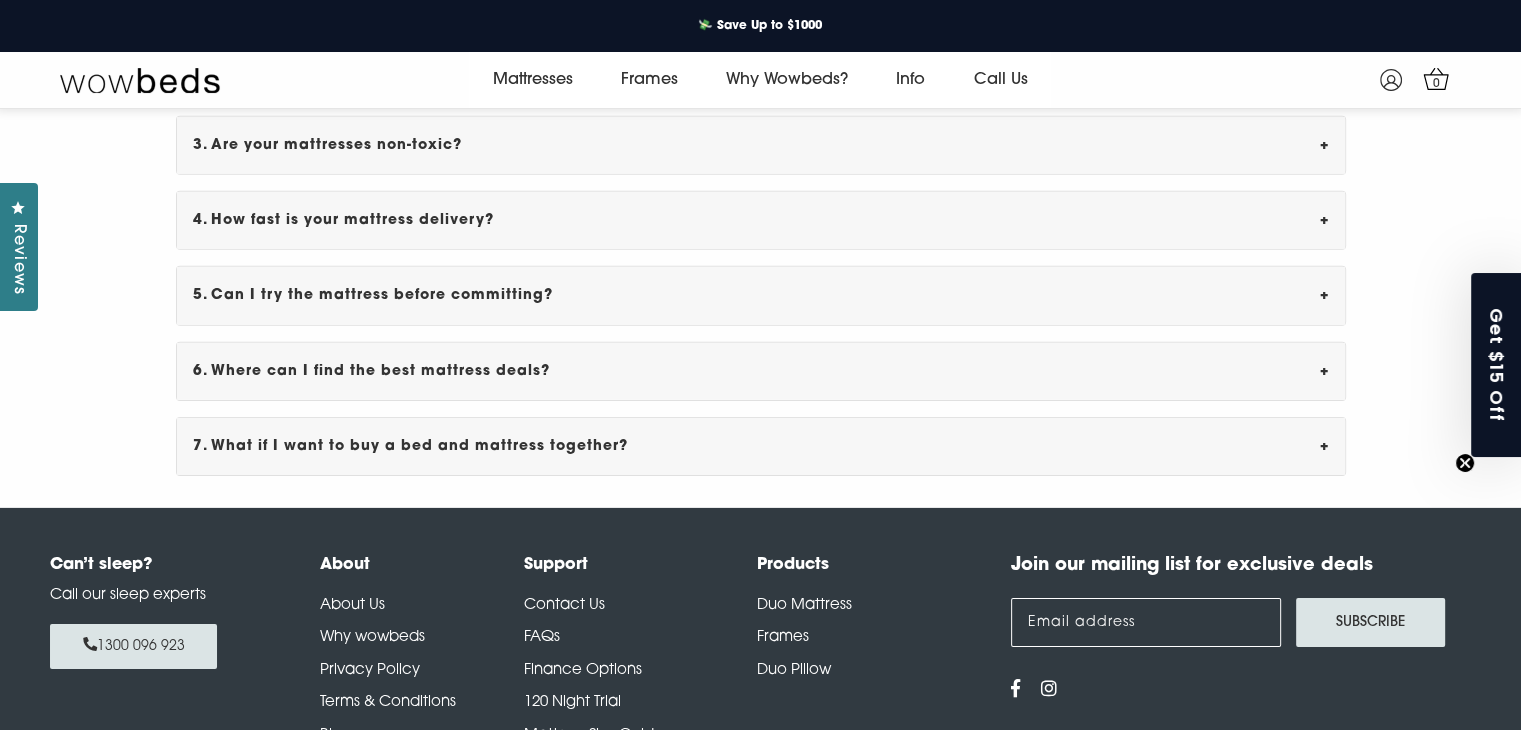 click on "Get $15 Off" at bounding box center [1497, 365] 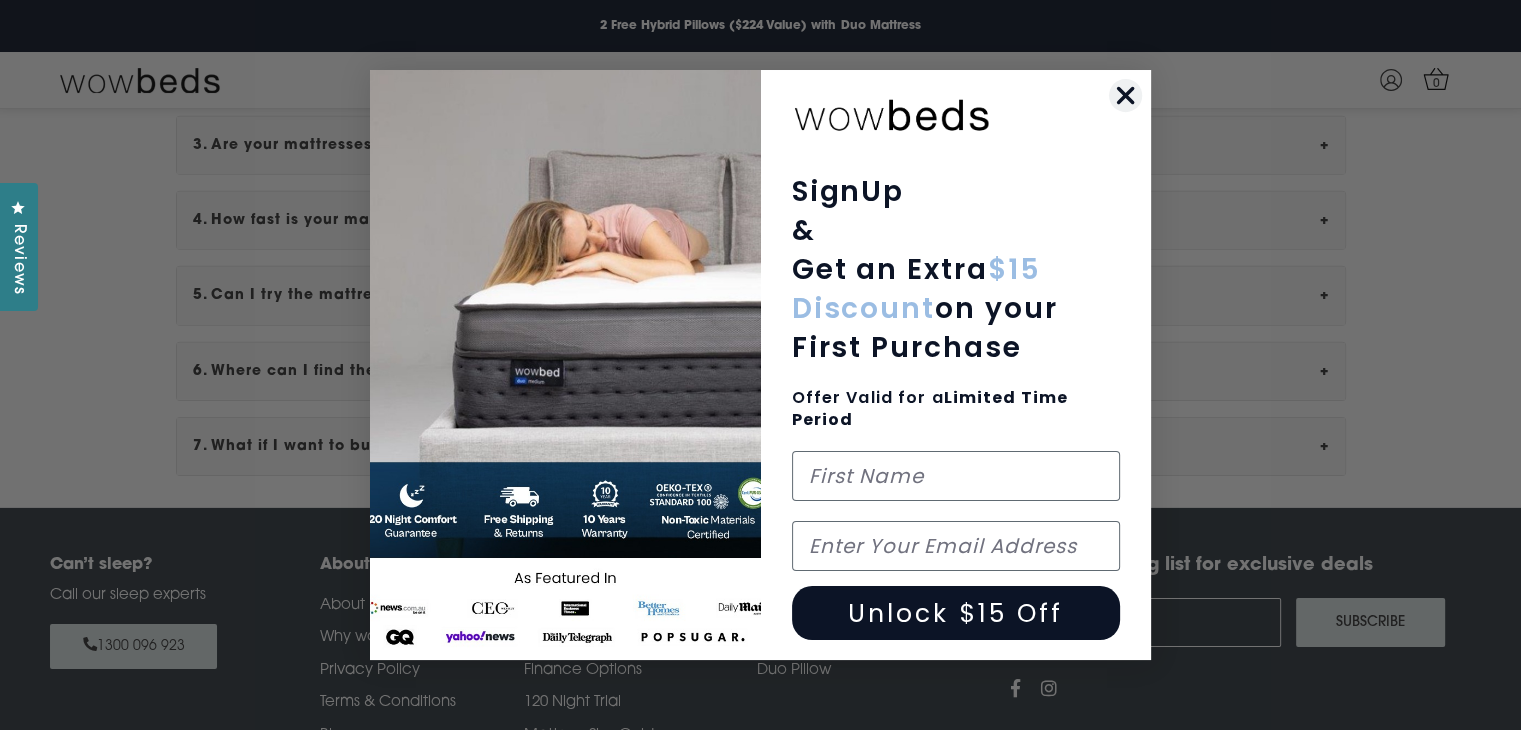 drag, startPoint x: 796, startPoint y: 193, endPoint x: 1036, endPoint y: 341, distance: 281.96454 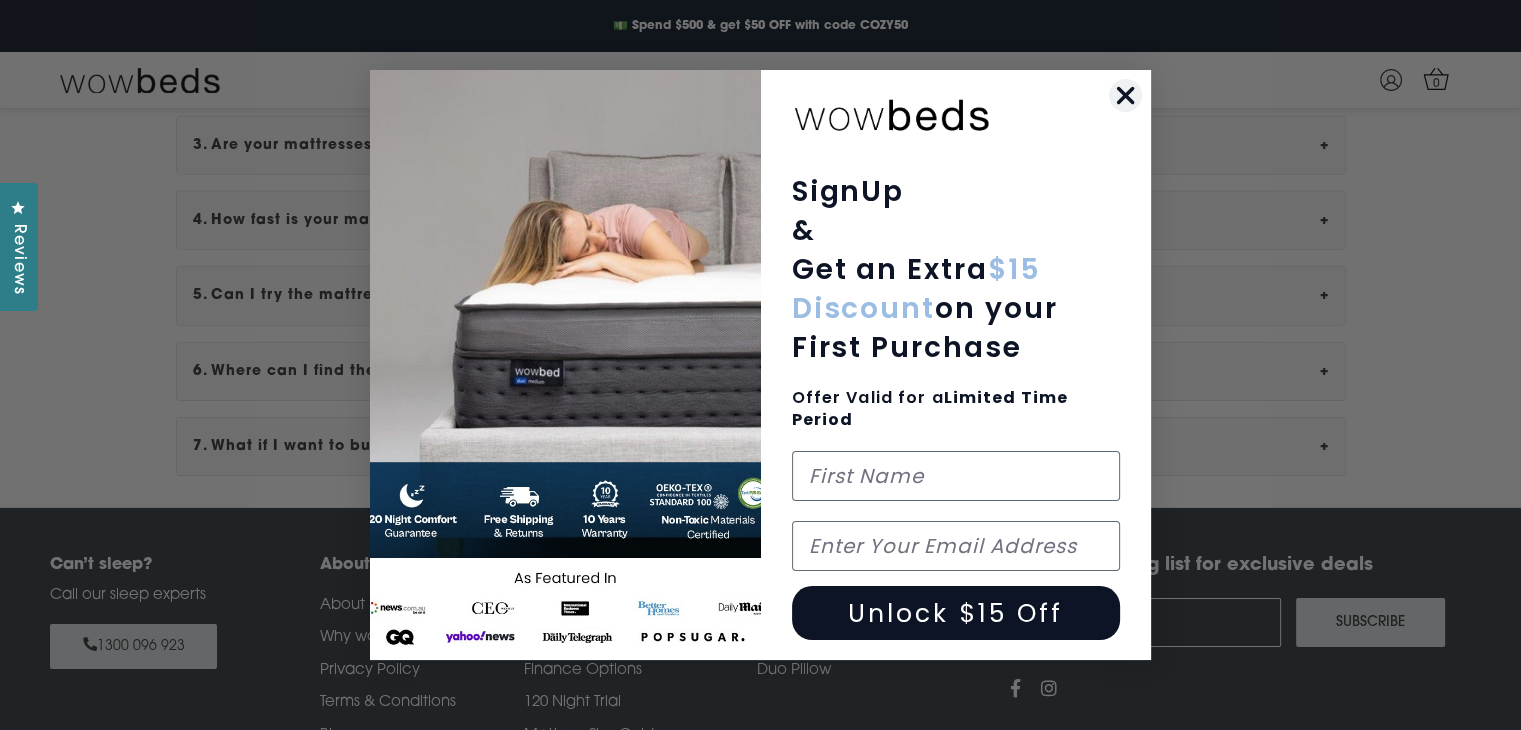 copy on "SignUp
&
Get an Extra  $15 Discount  on your First Purchase" 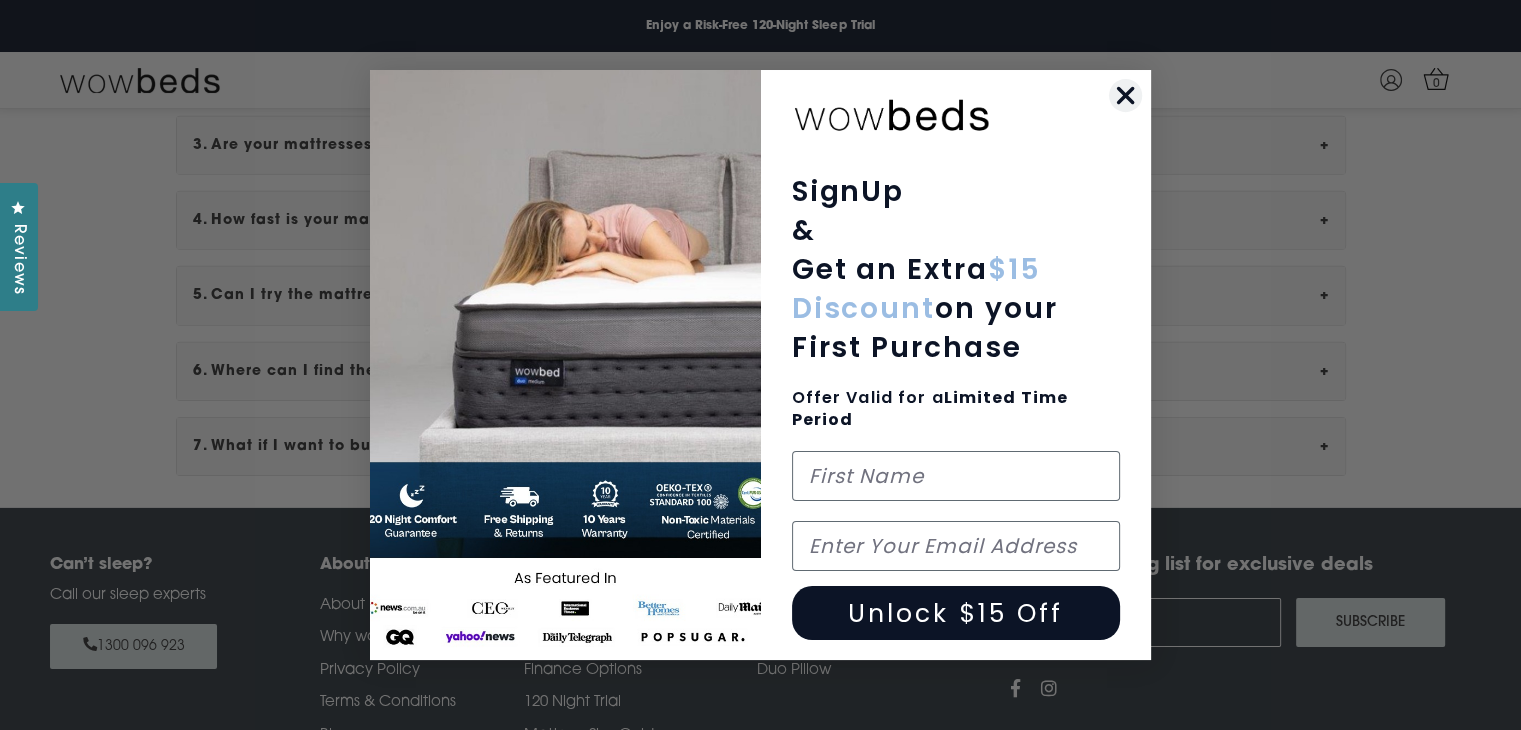 click 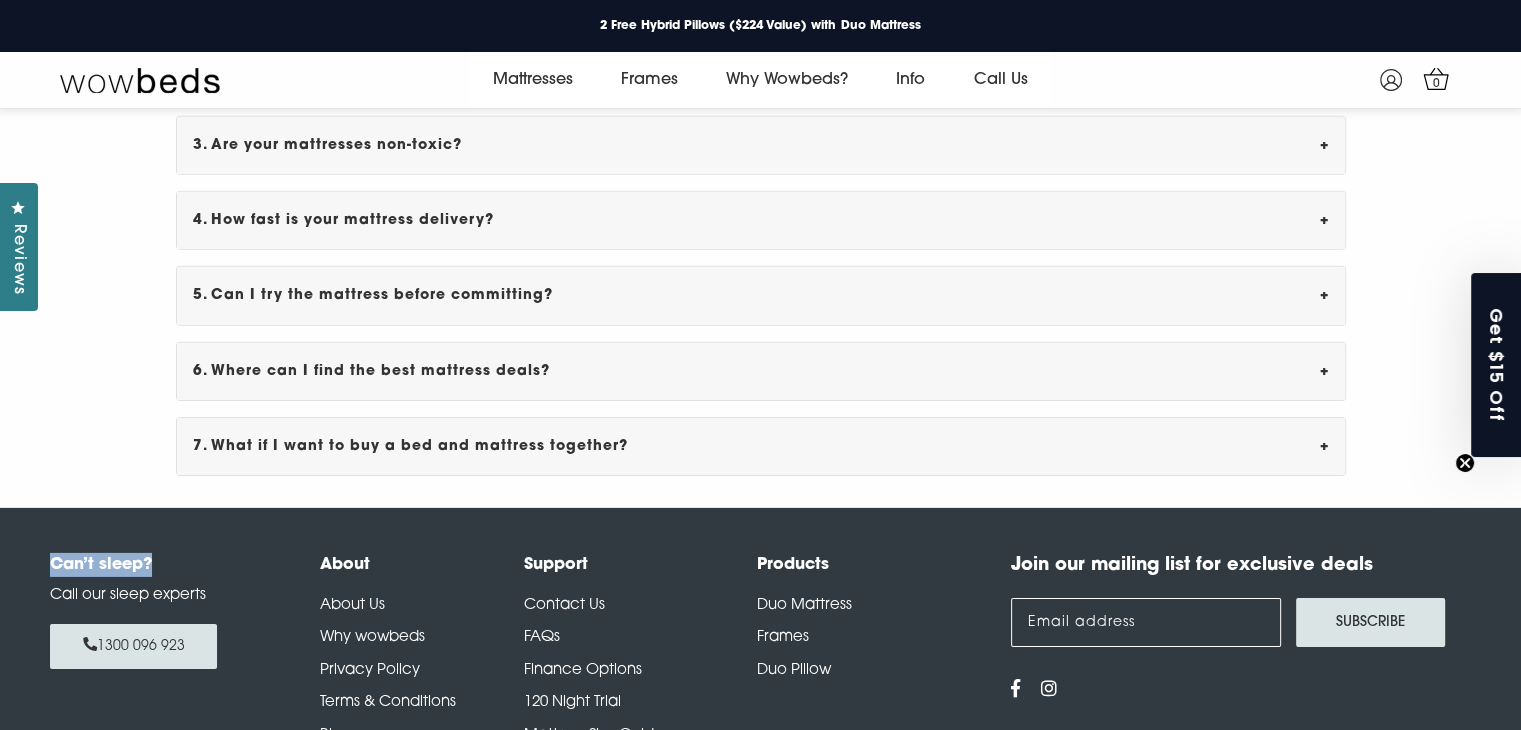 drag, startPoint x: 60, startPoint y: 584, endPoint x: 163, endPoint y: 586, distance: 103.01942 